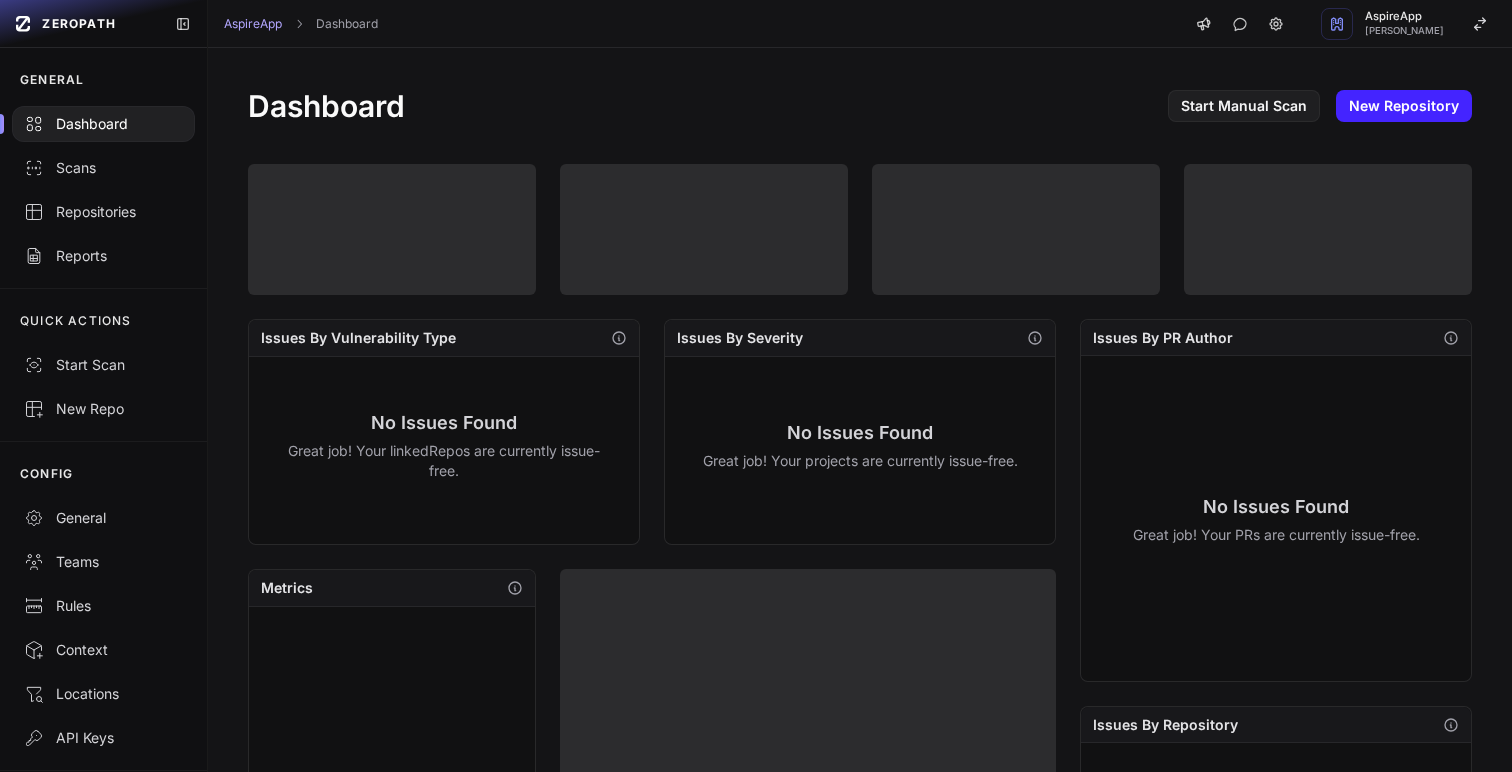 scroll, scrollTop: 0, scrollLeft: 0, axis: both 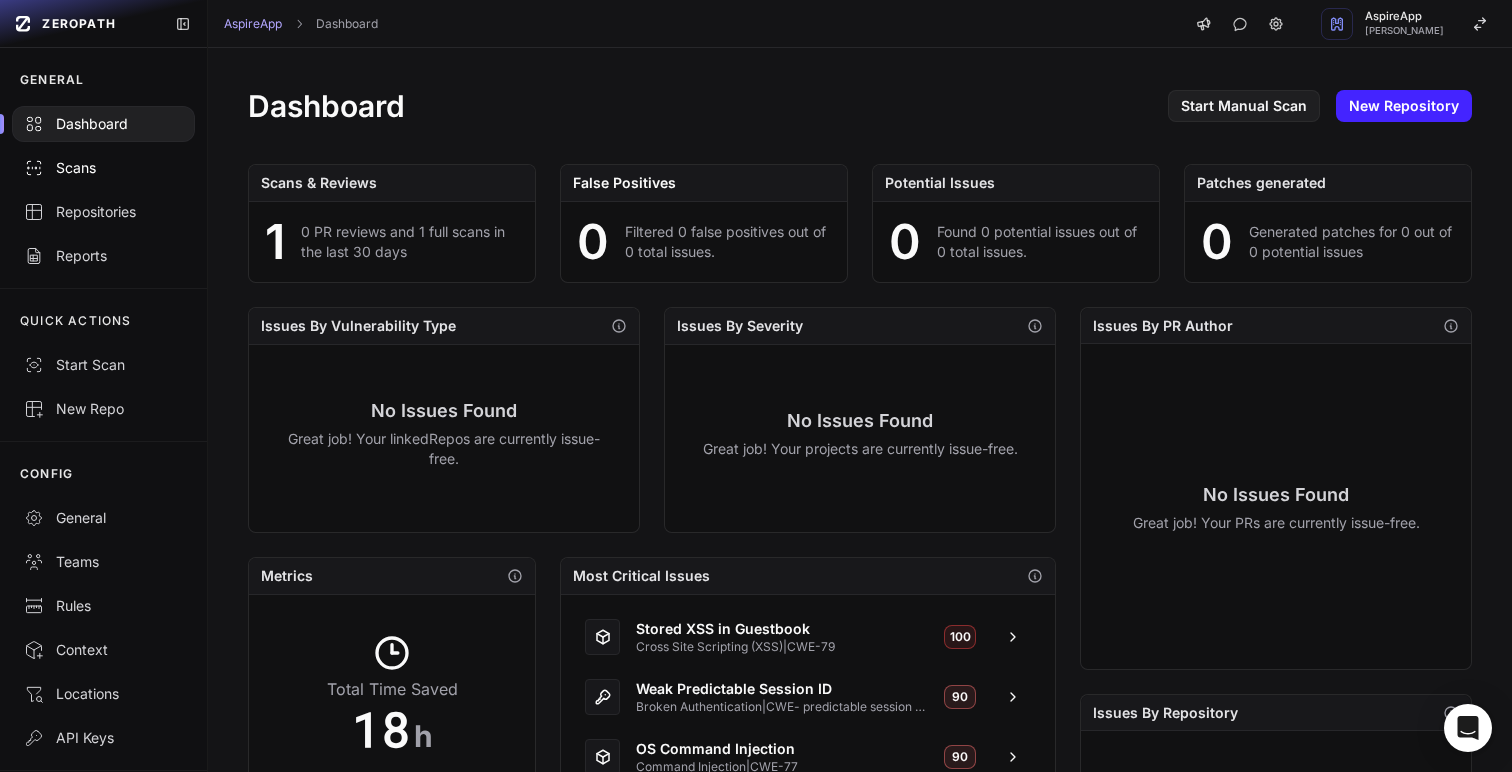 click on "Scans" at bounding box center [103, 168] 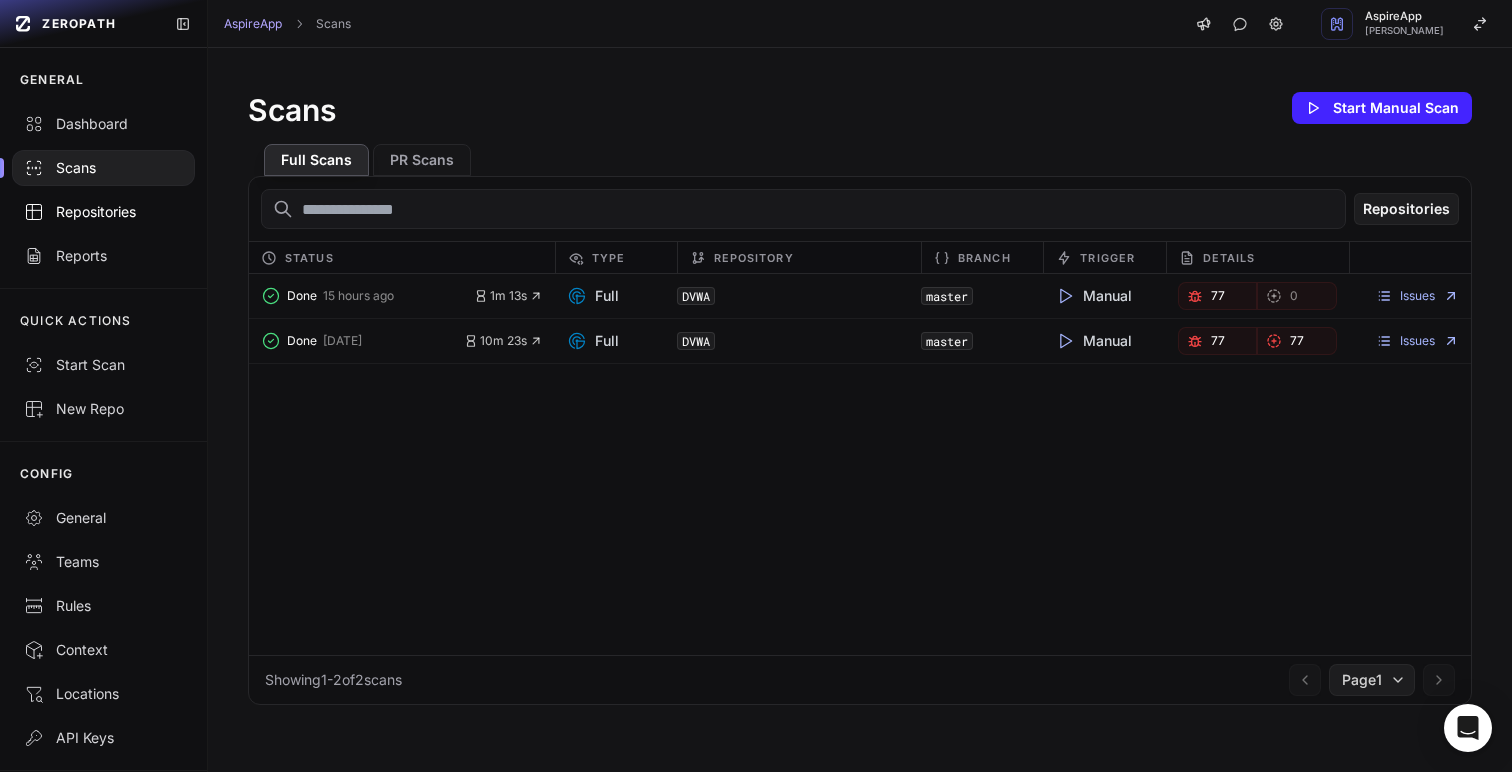 click on "Repositories" at bounding box center [103, 212] 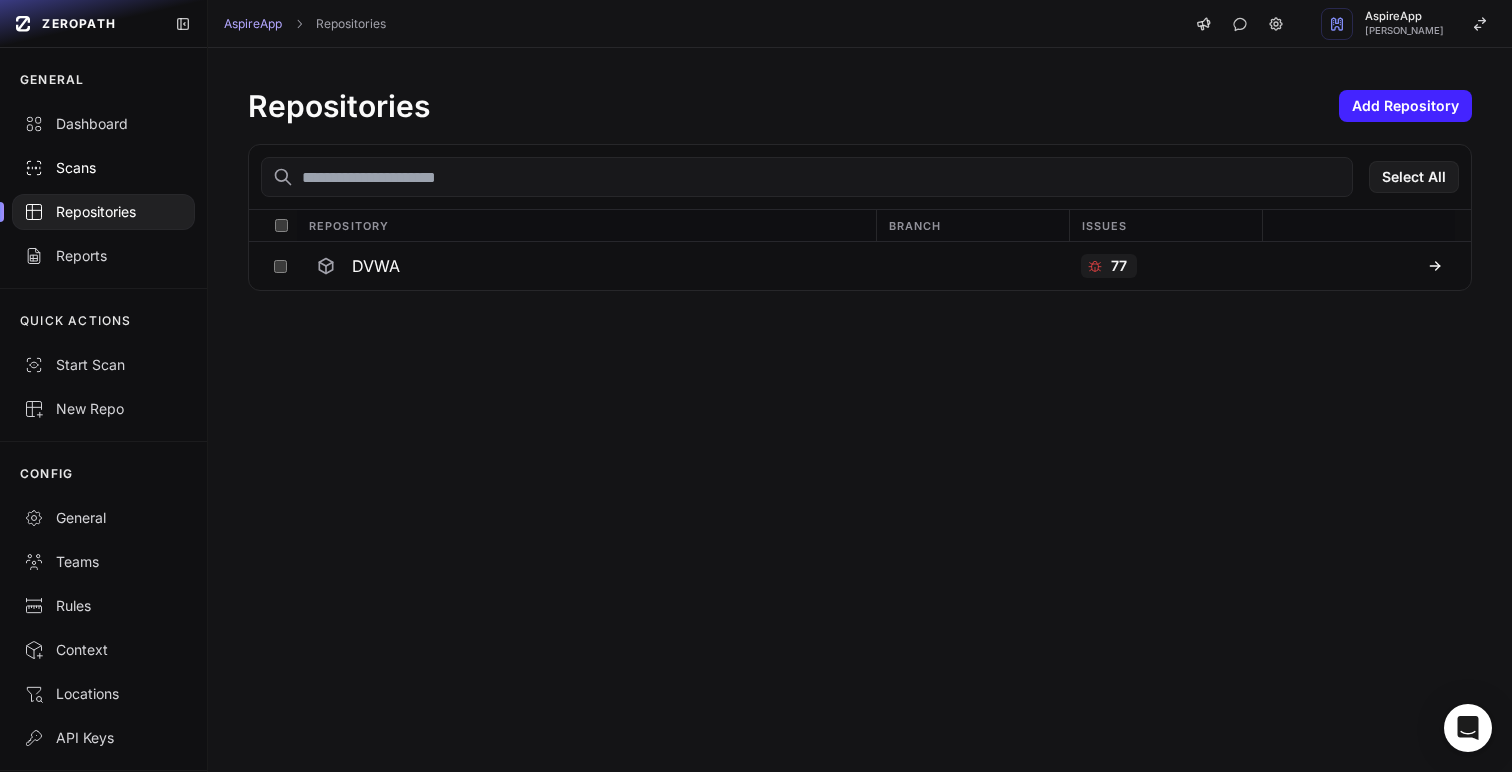 click on "Scans" at bounding box center [103, 168] 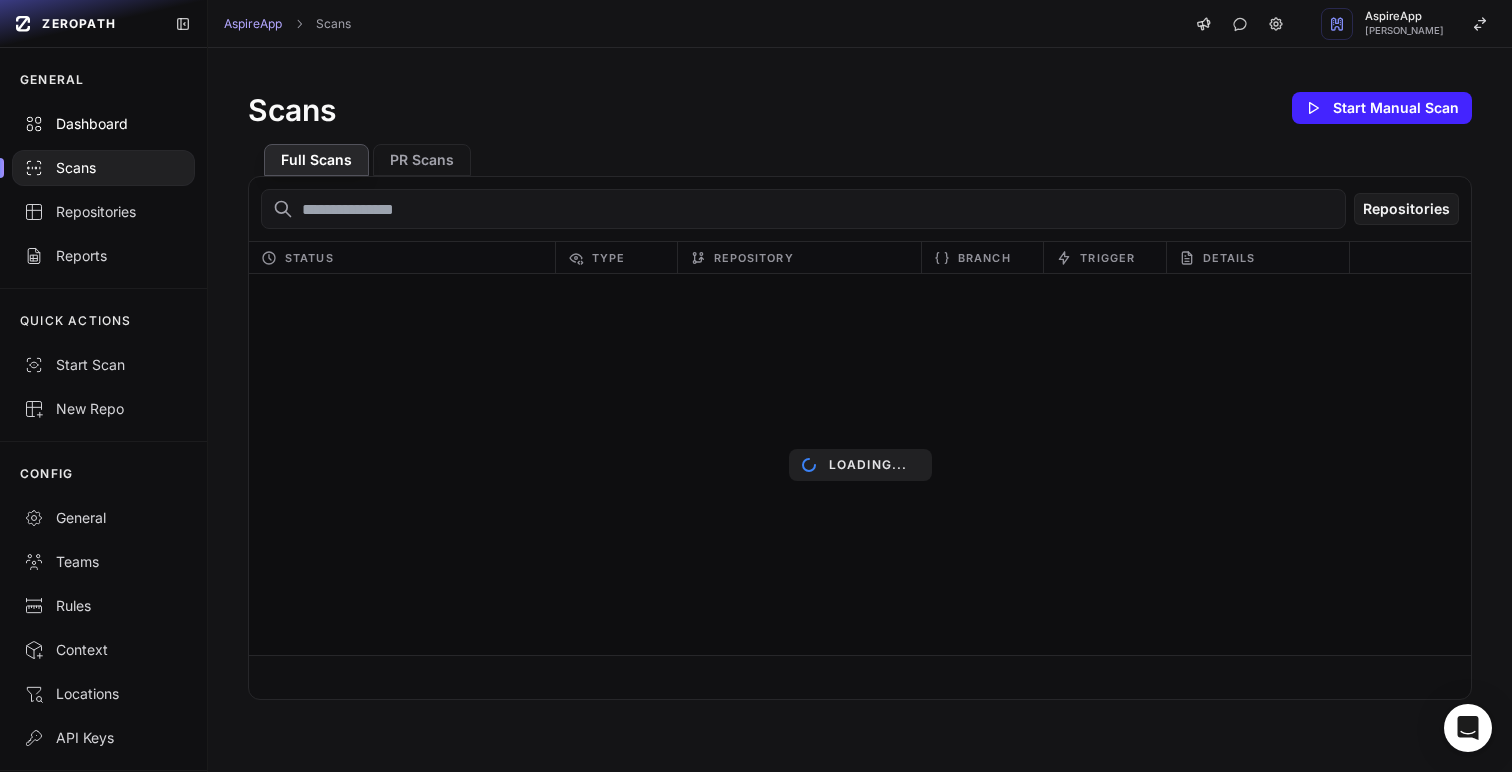click on "Dashboard" at bounding box center (103, 124) 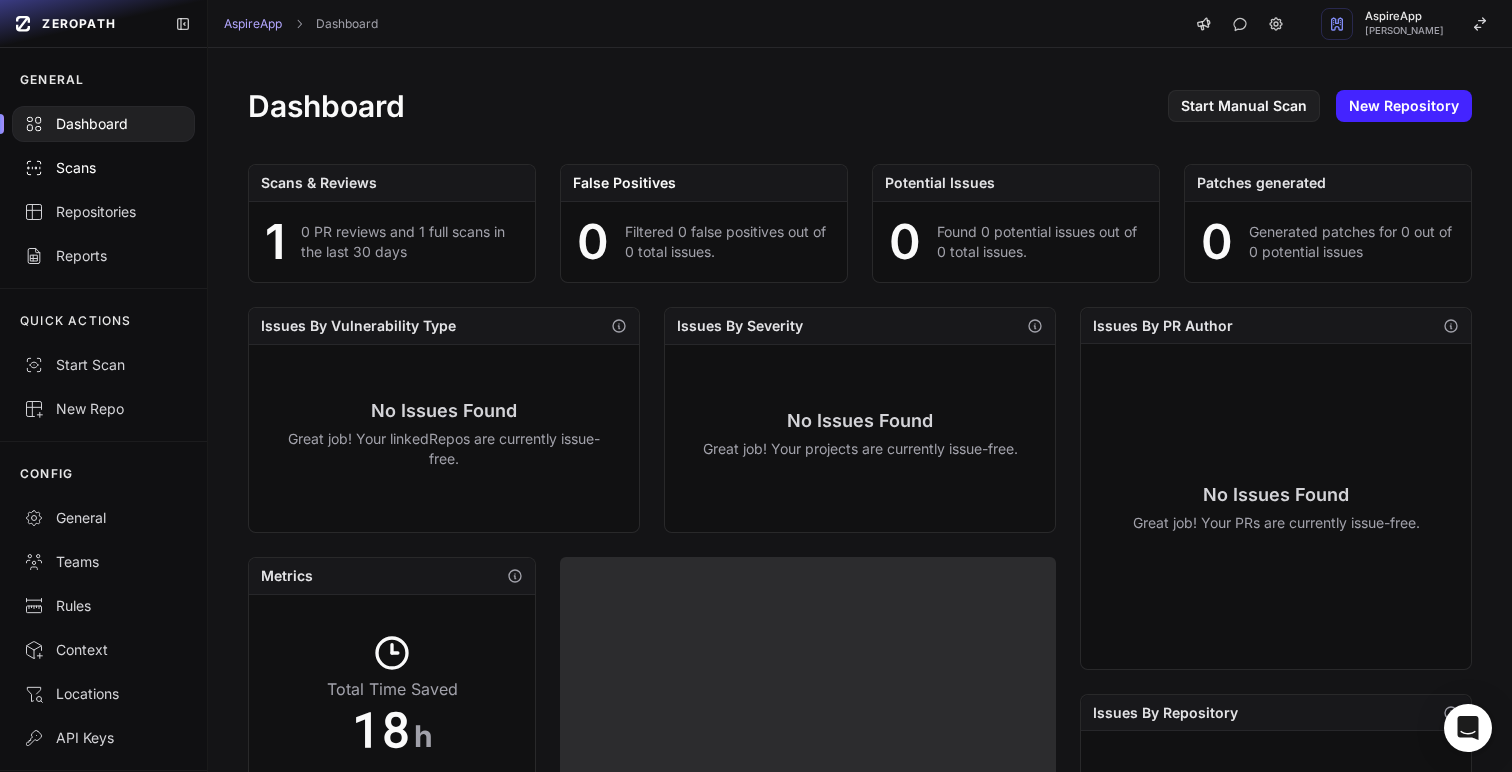 click on "Scans" at bounding box center [103, 168] 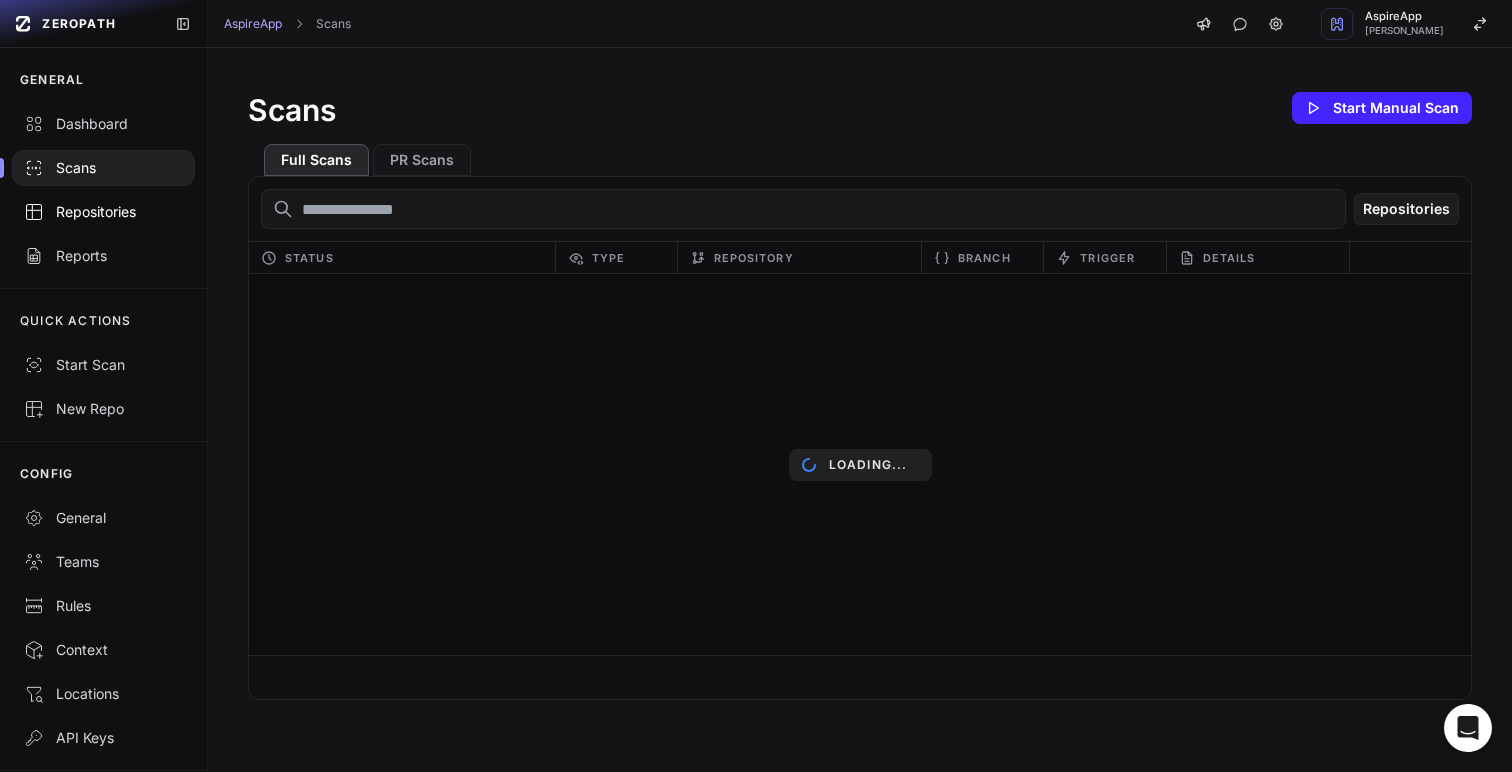 click on "Repositories" at bounding box center [103, 212] 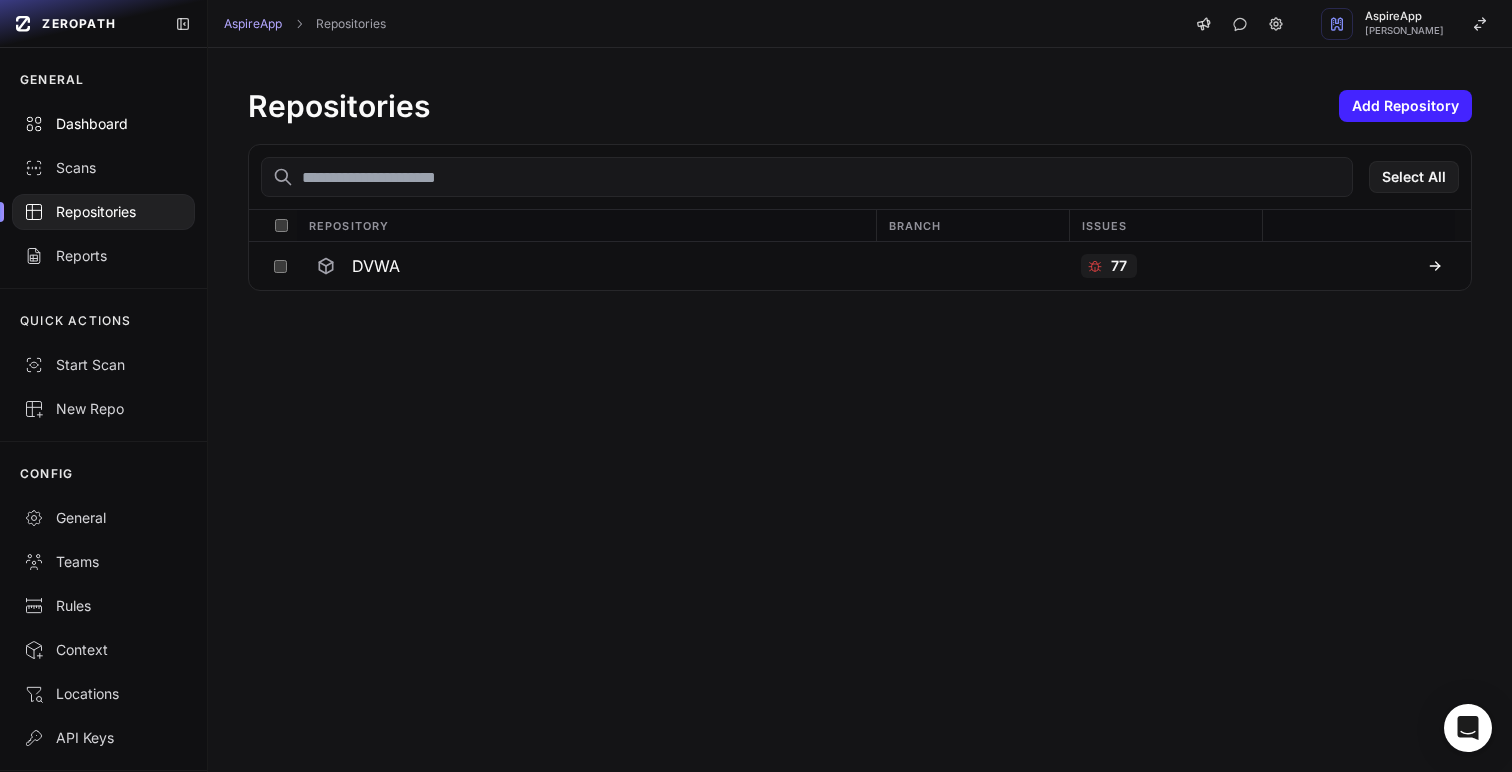 click on "Dashboard" at bounding box center [103, 124] 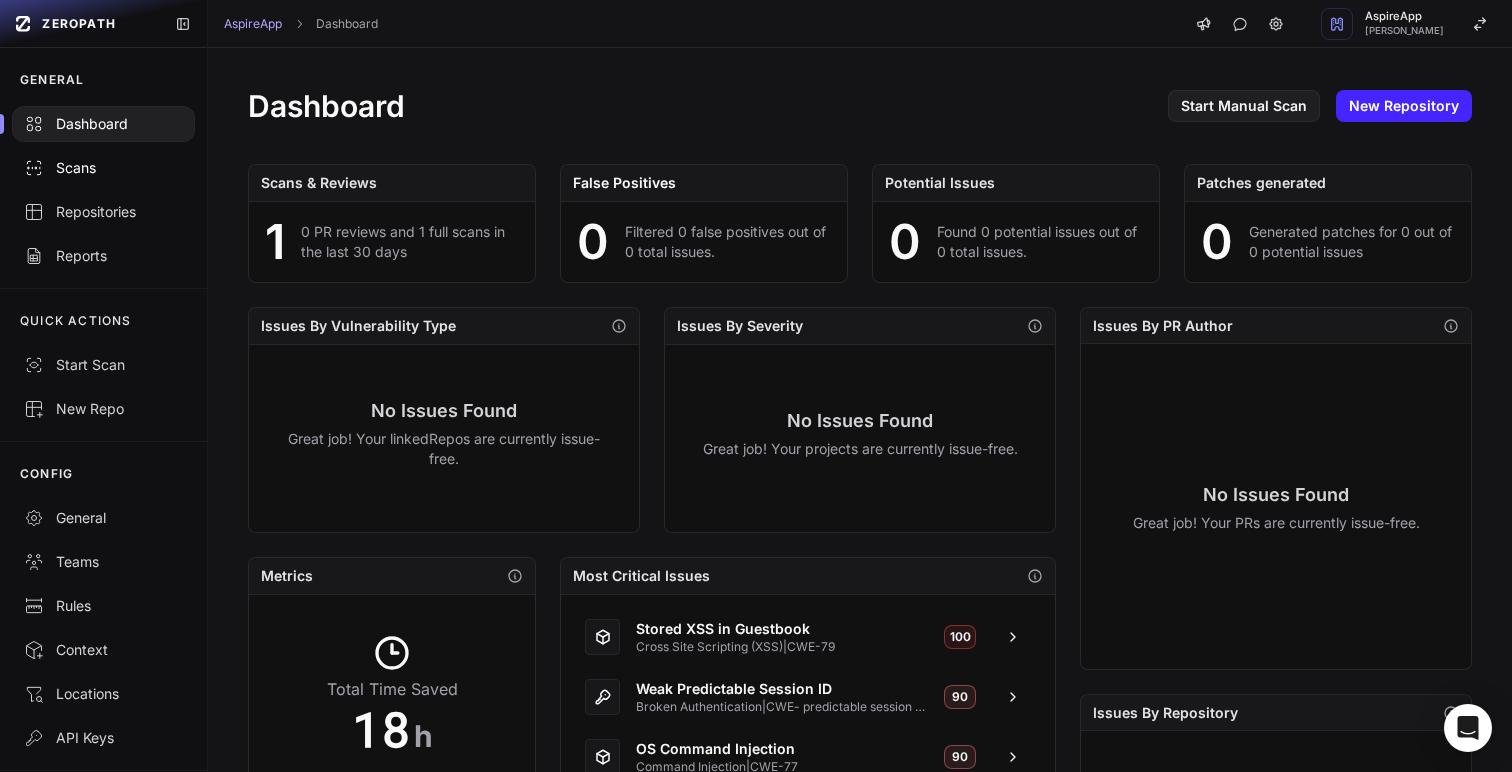 click on "Scans" at bounding box center (103, 168) 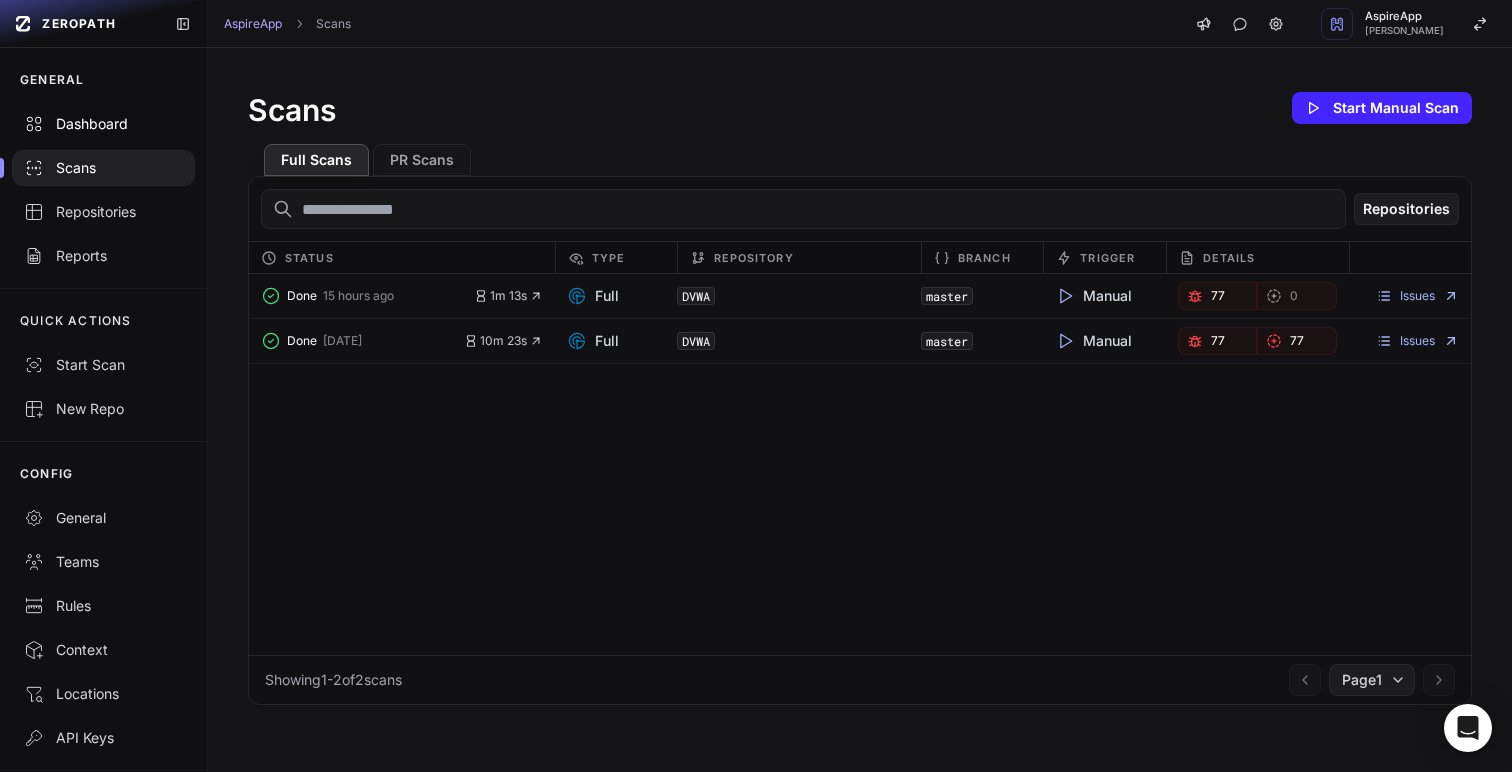 click on "Dashboard" at bounding box center [103, 124] 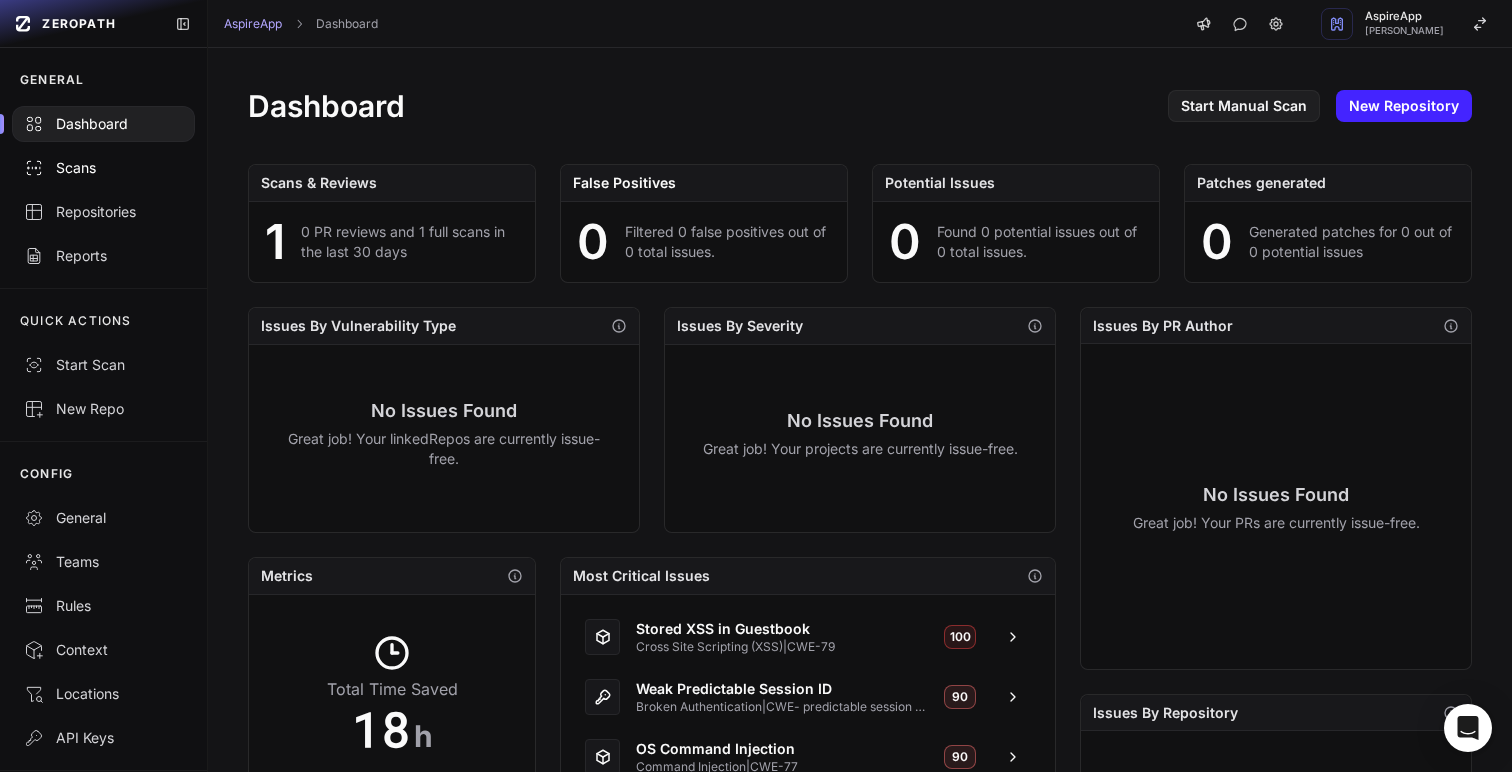 click on "Scans" at bounding box center (103, 168) 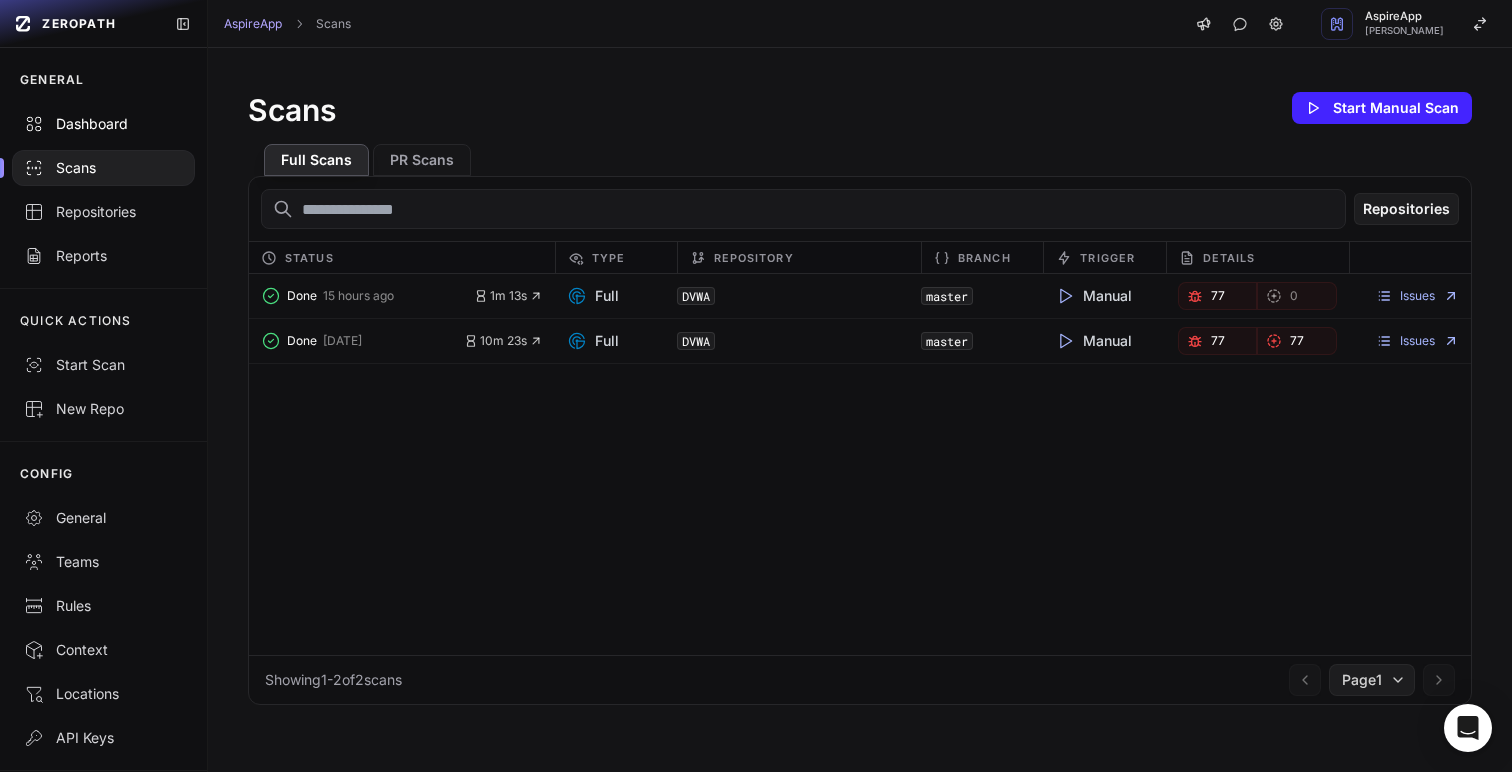 click on "Dashboard" at bounding box center [103, 124] 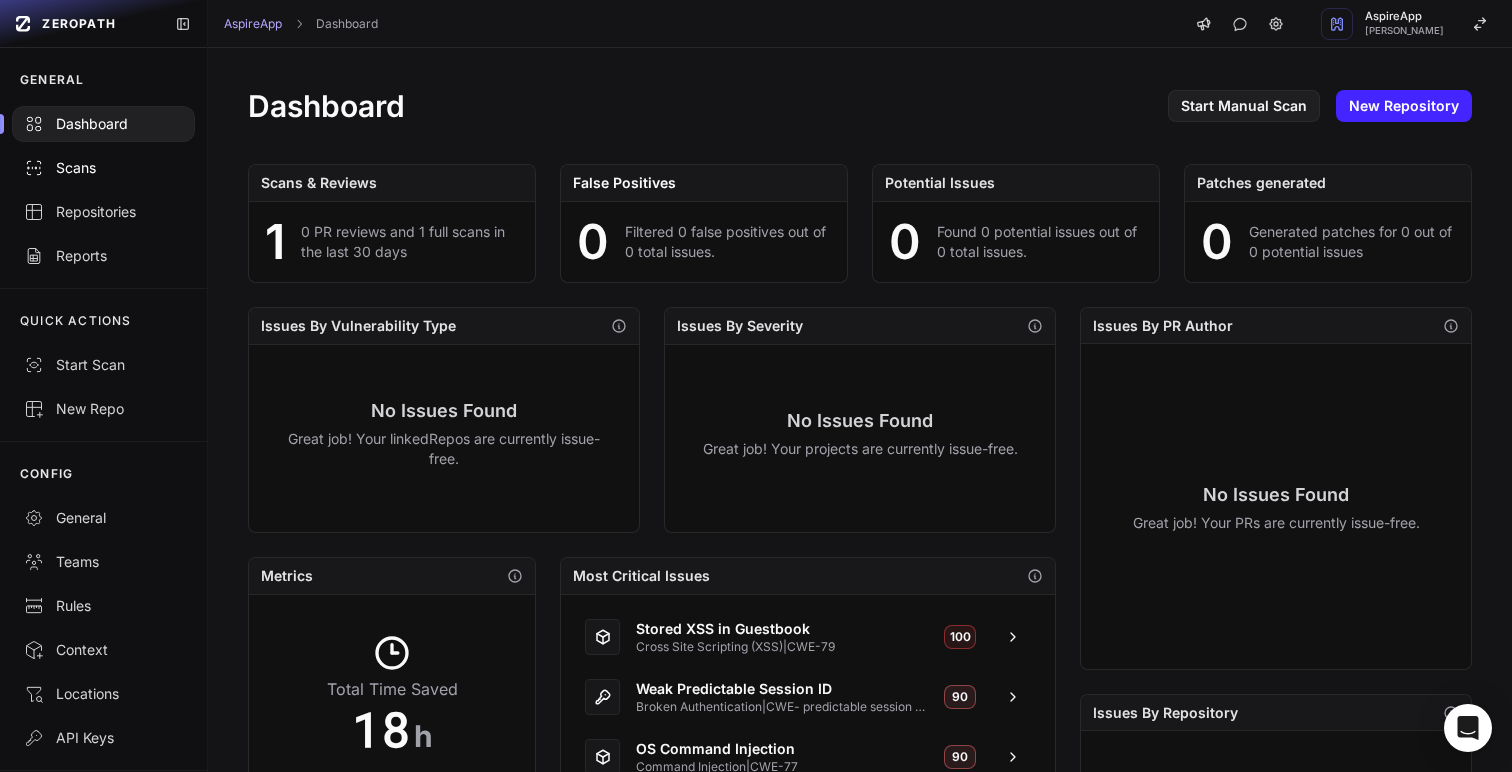 click on "Scans" at bounding box center (103, 168) 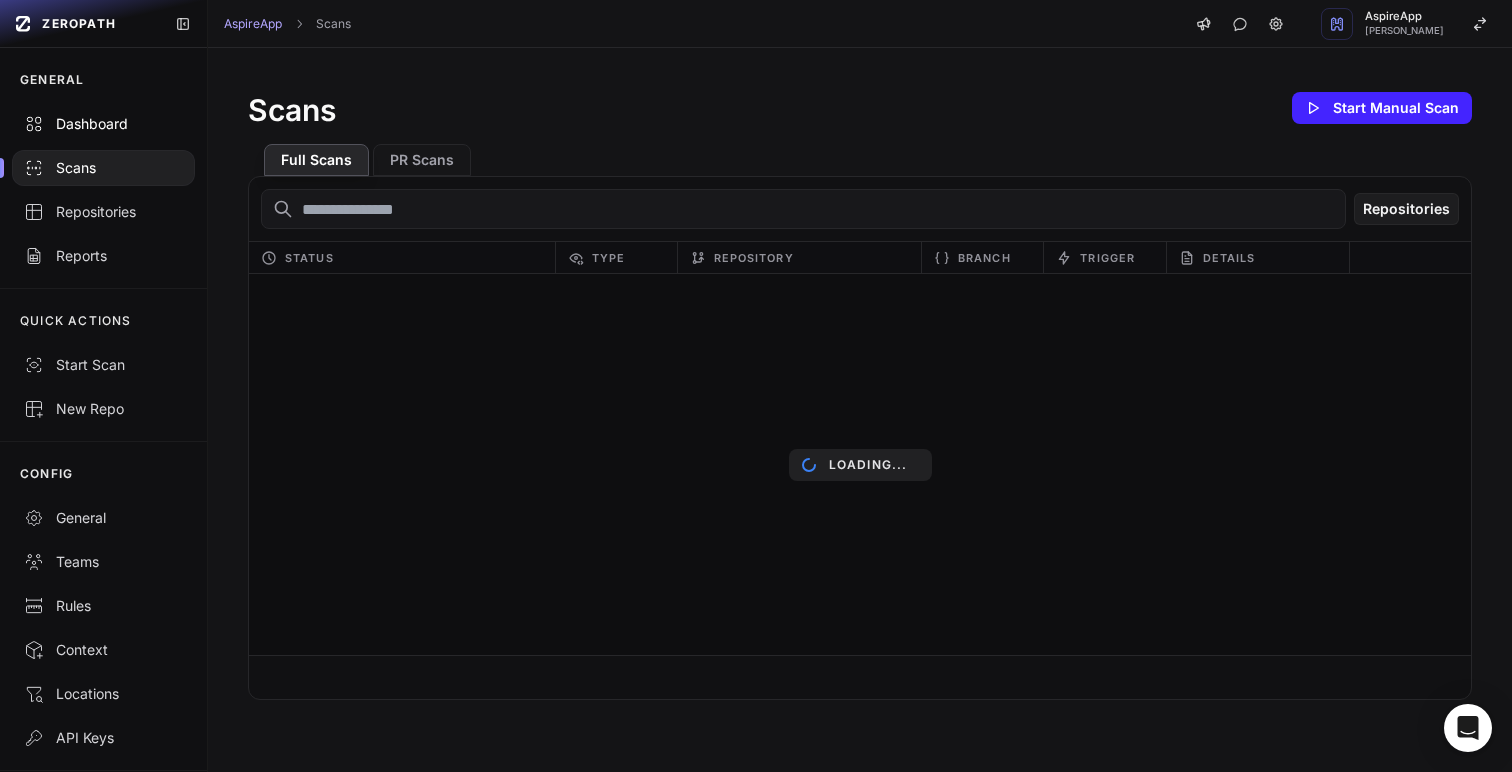 click on "Dashboard" at bounding box center (103, 124) 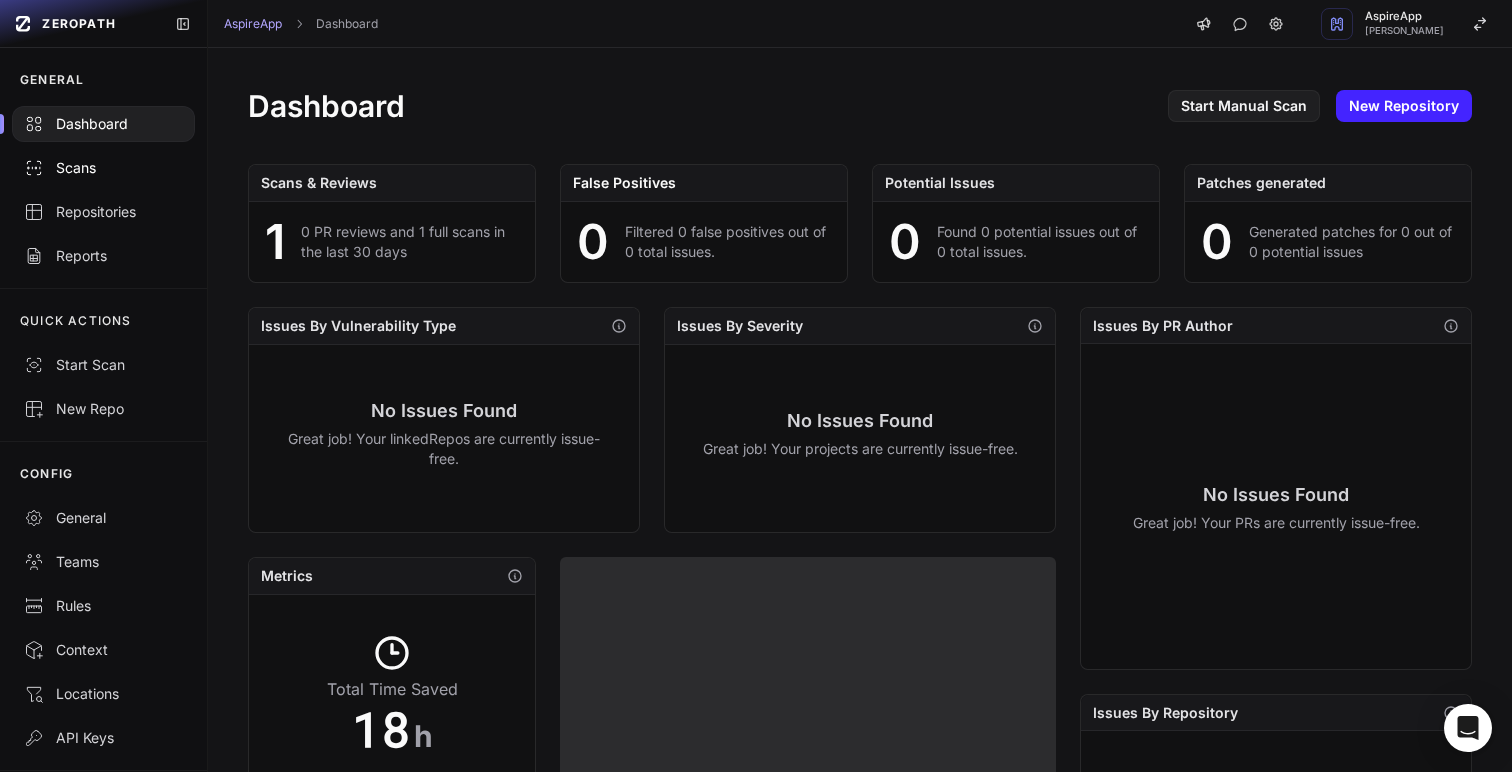 click on "Scans" at bounding box center (103, 168) 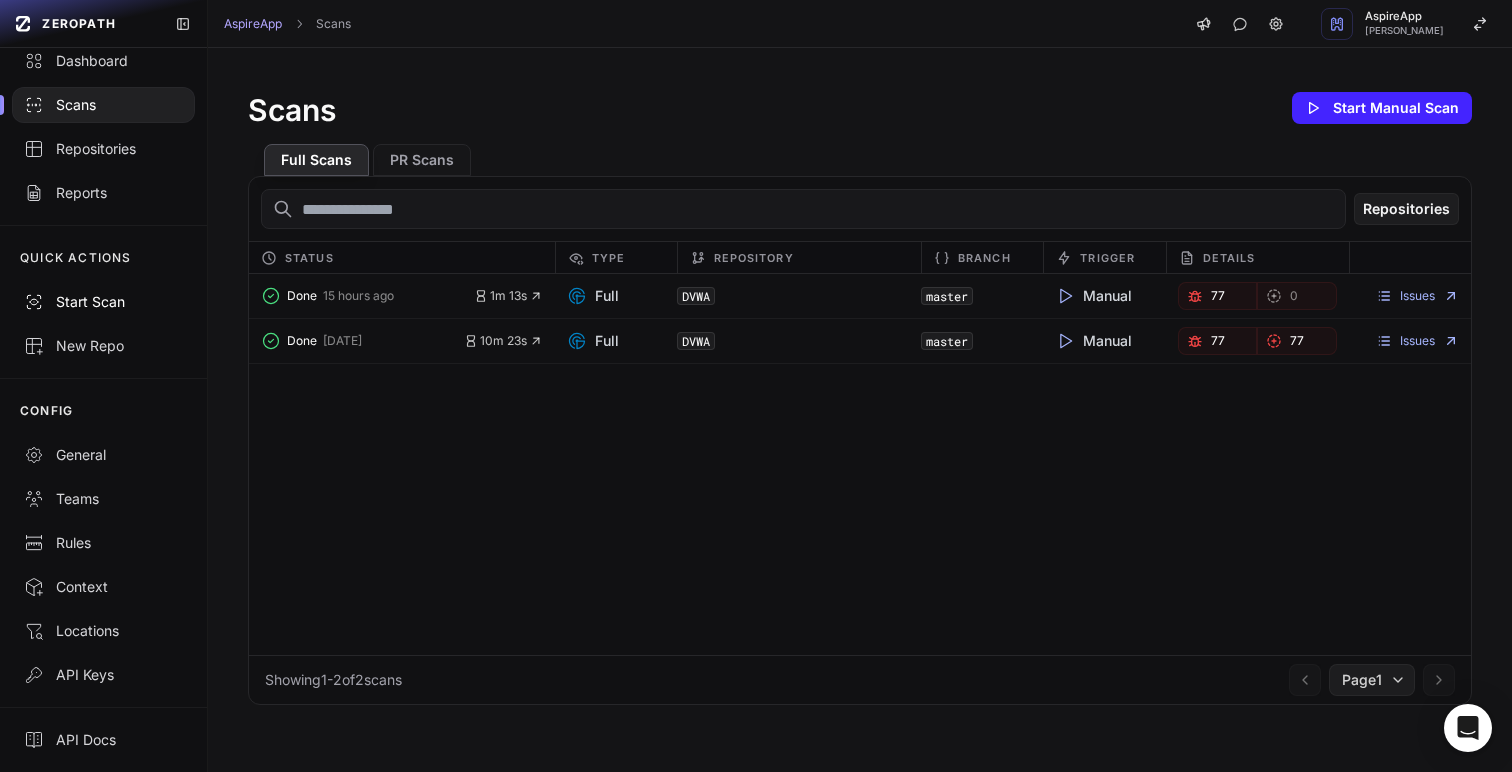 scroll, scrollTop: 0, scrollLeft: 0, axis: both 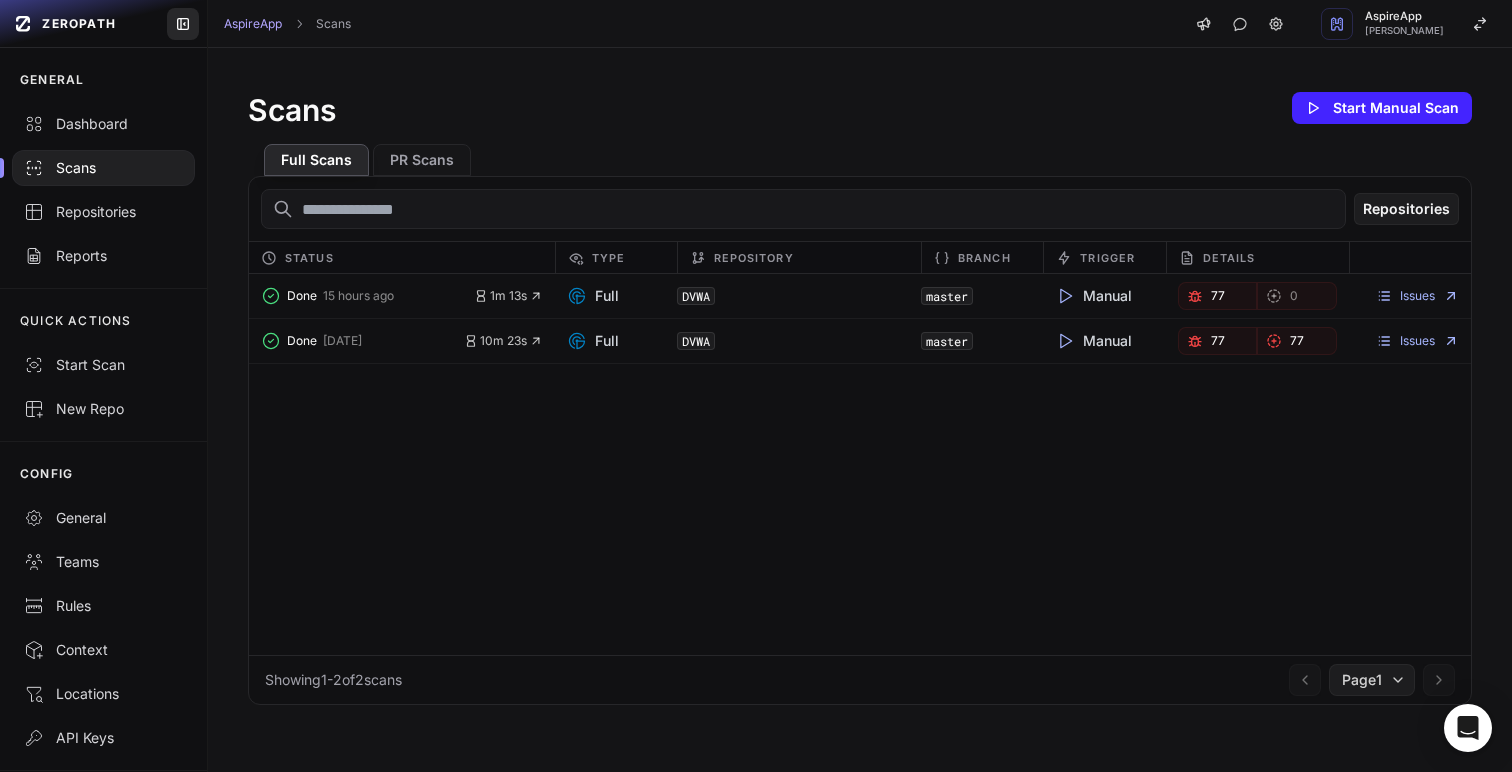click at bounding box center (183, 24) 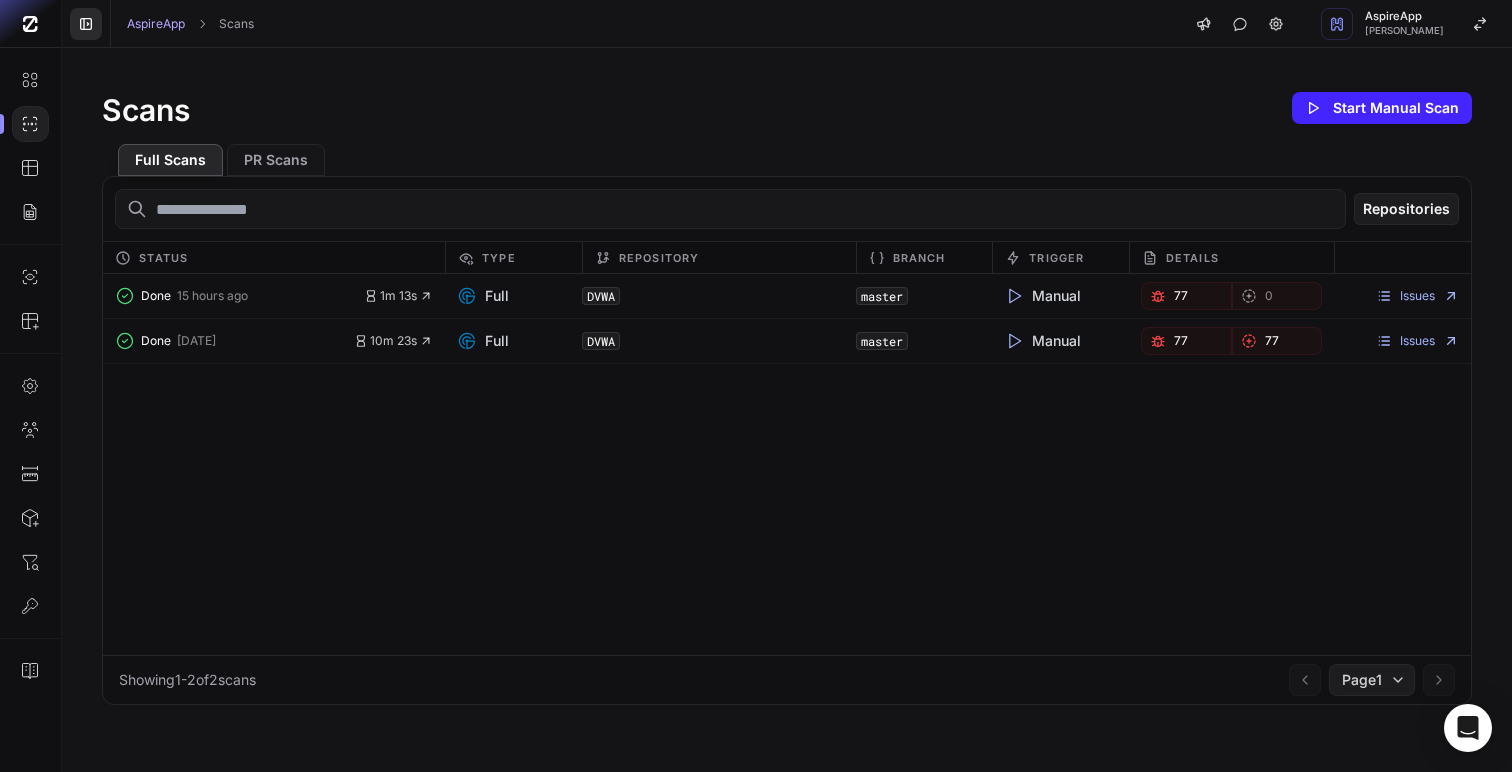 click at bounding box center [86, 24] 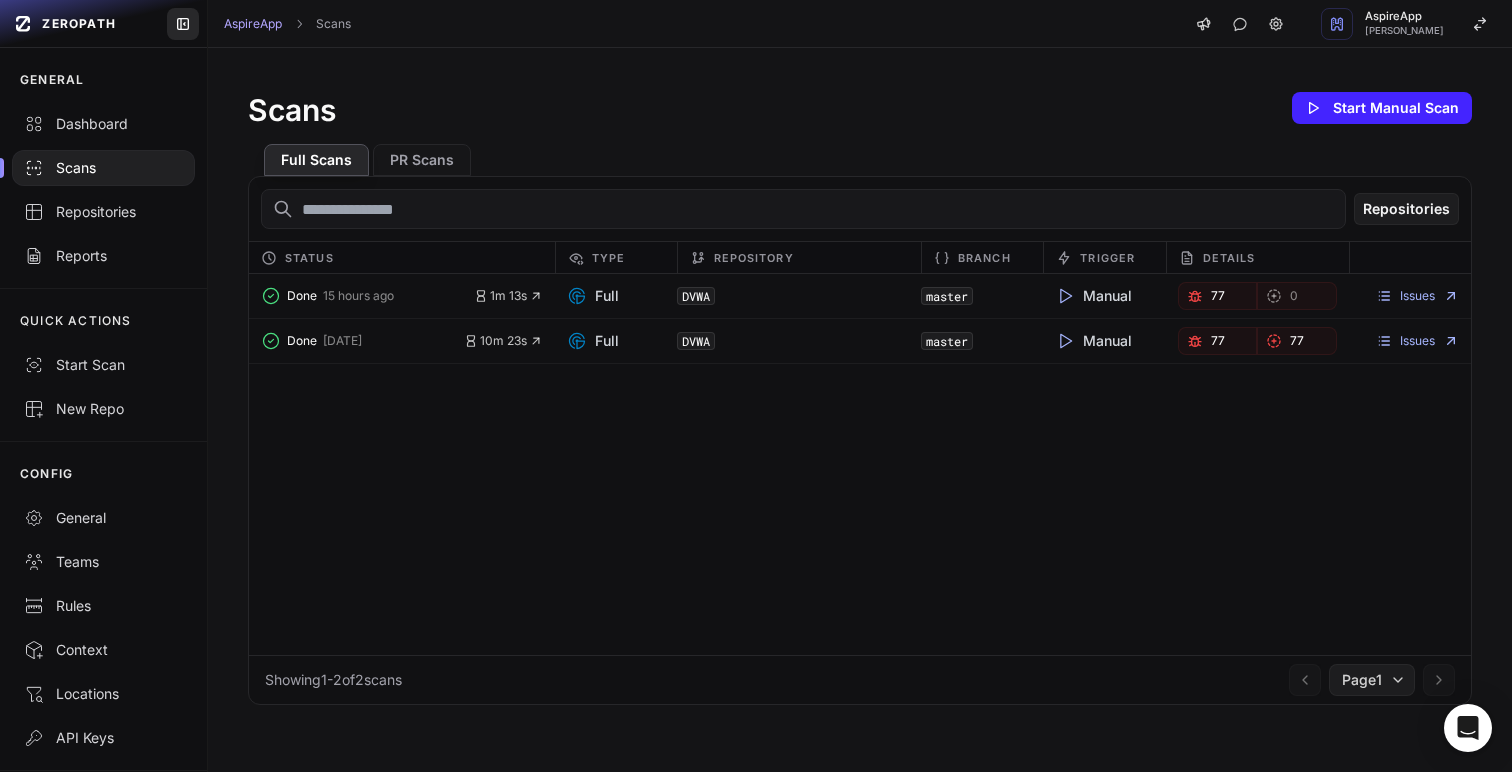 click at bounding box center (183, 24) 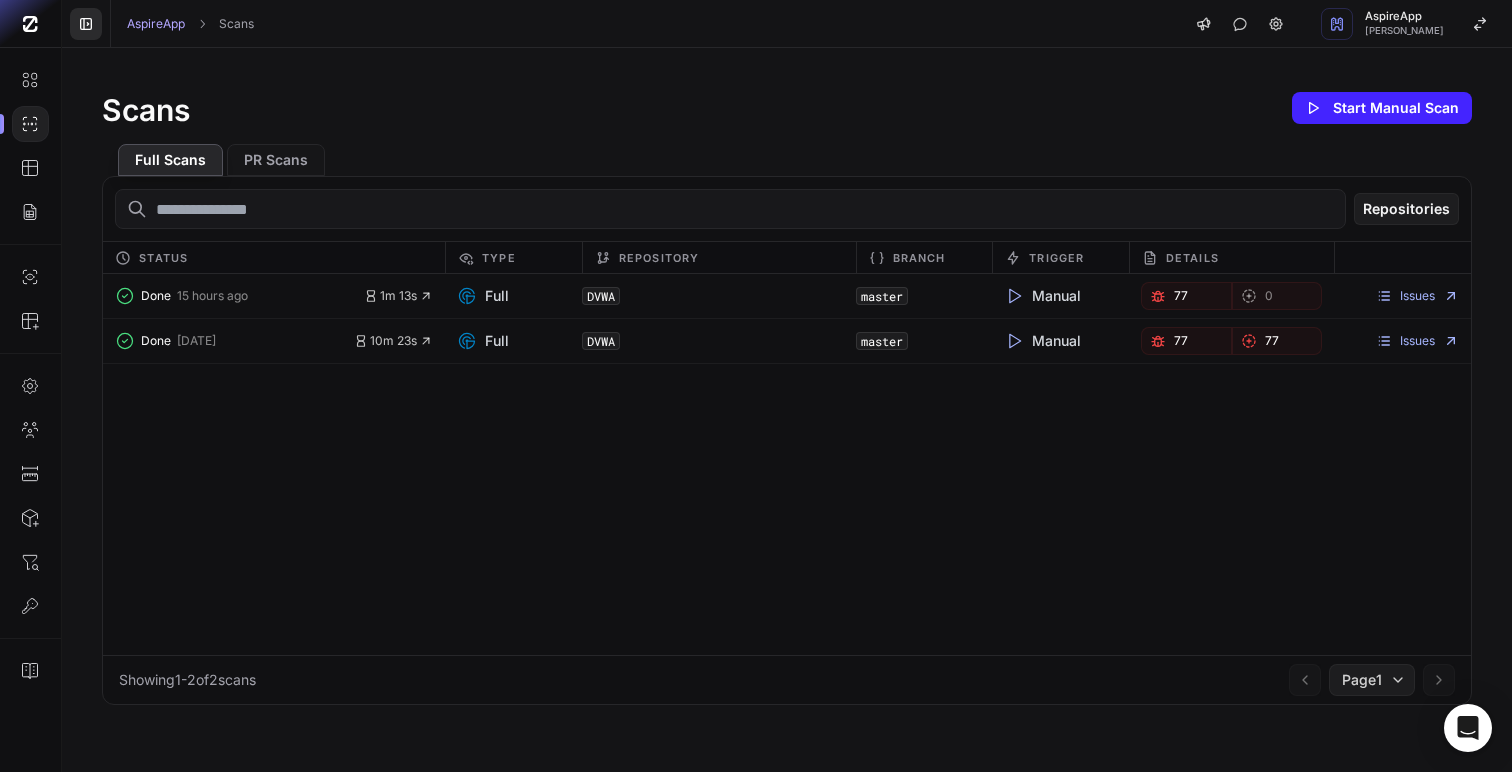 click at bounding box center [86, 24] 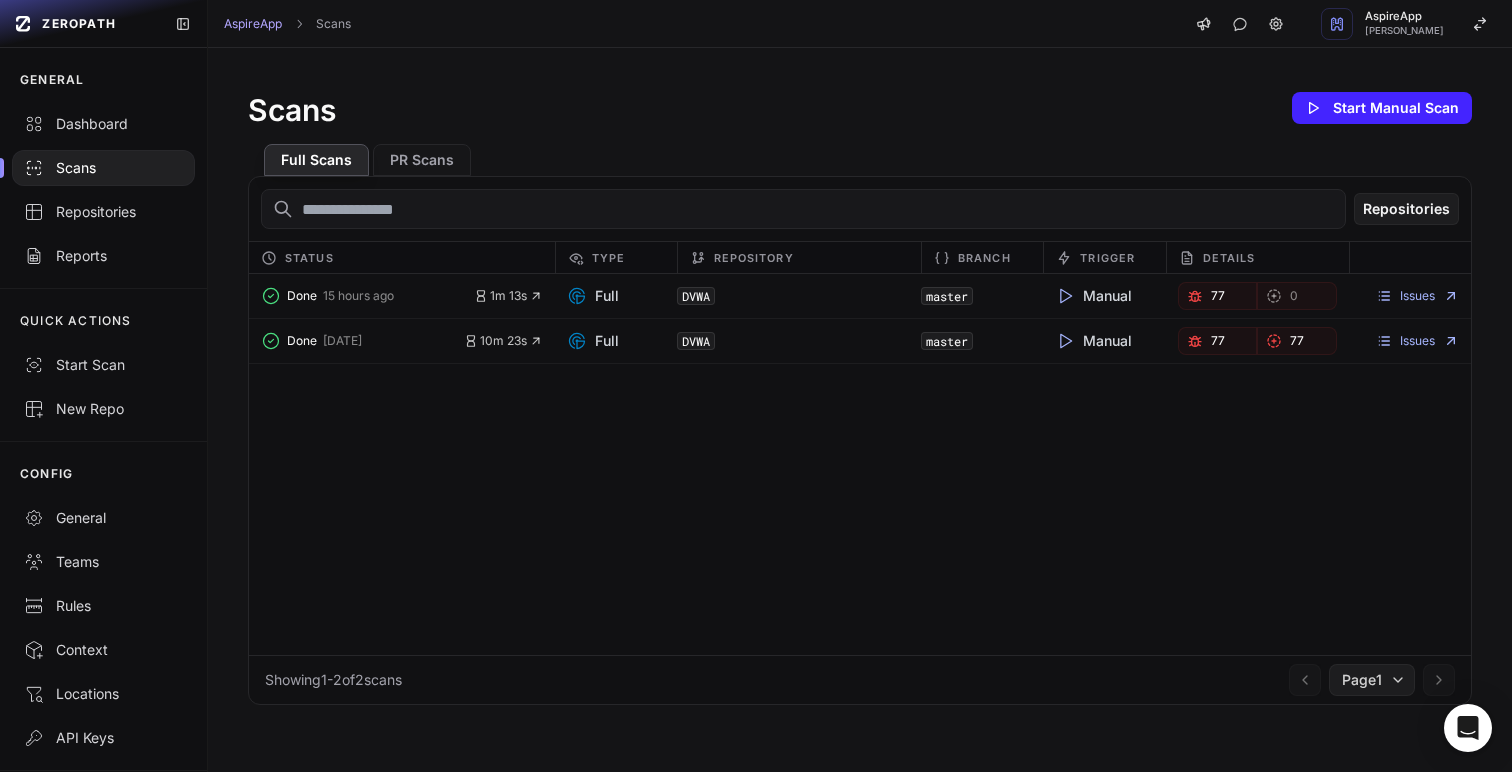 click on "Done   15 hours ago       1m 13s         Full   DVWA   master     Manual     77       0
Issues        Done   [DATE]       10m 23s         Full   DVWA   master     Manual     77       77
Issues" 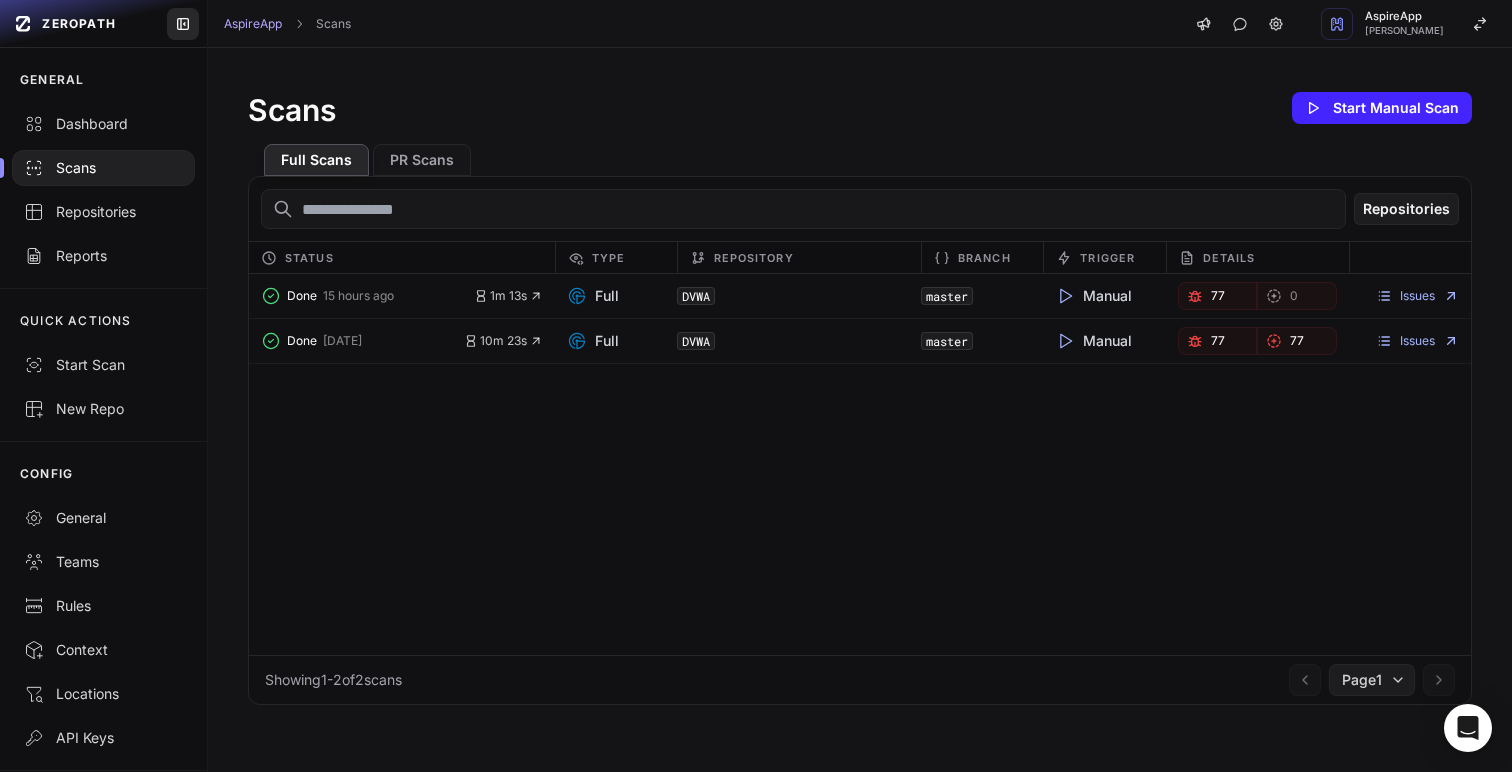 click at bounding box center [183, 24] 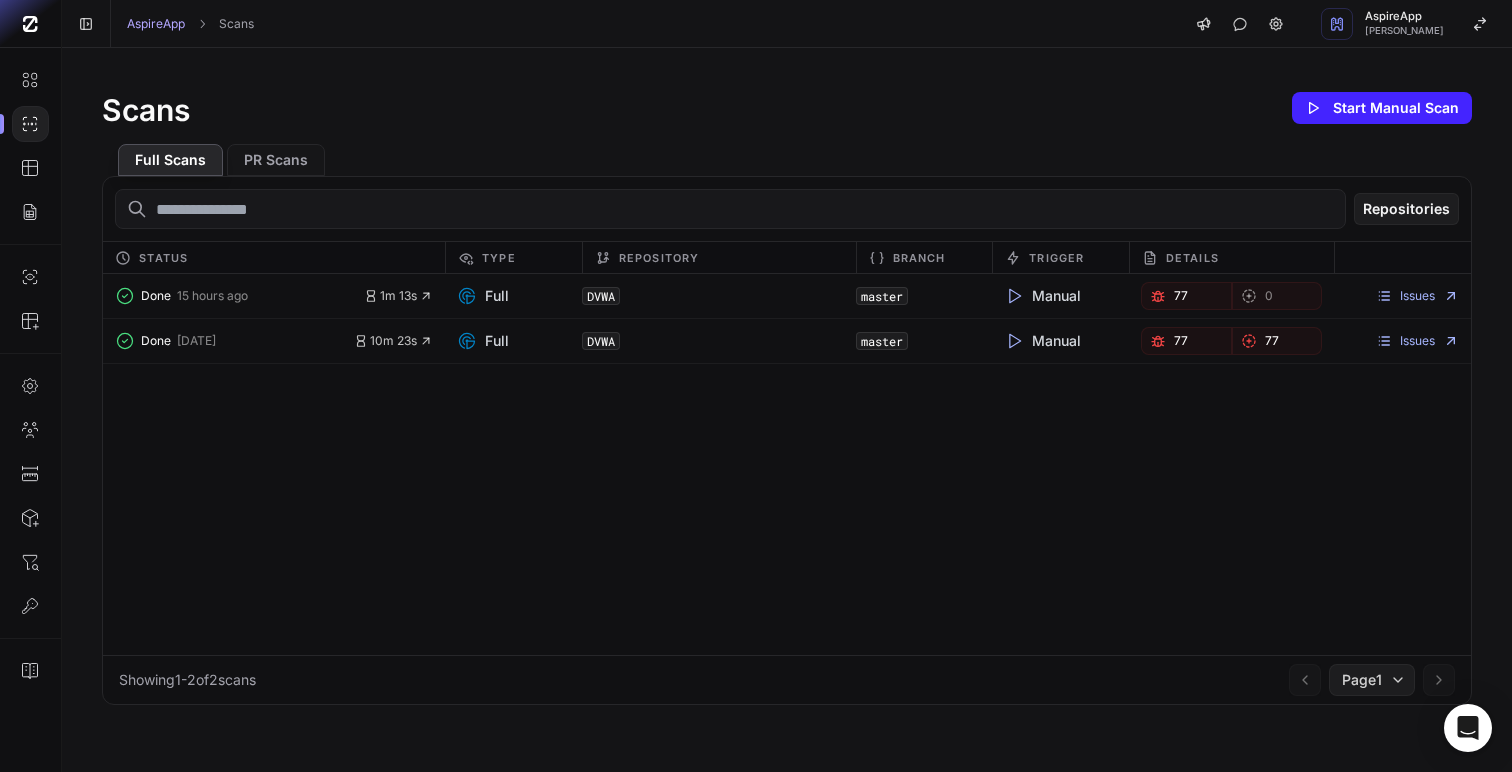 click at bounding box center [30, 24] 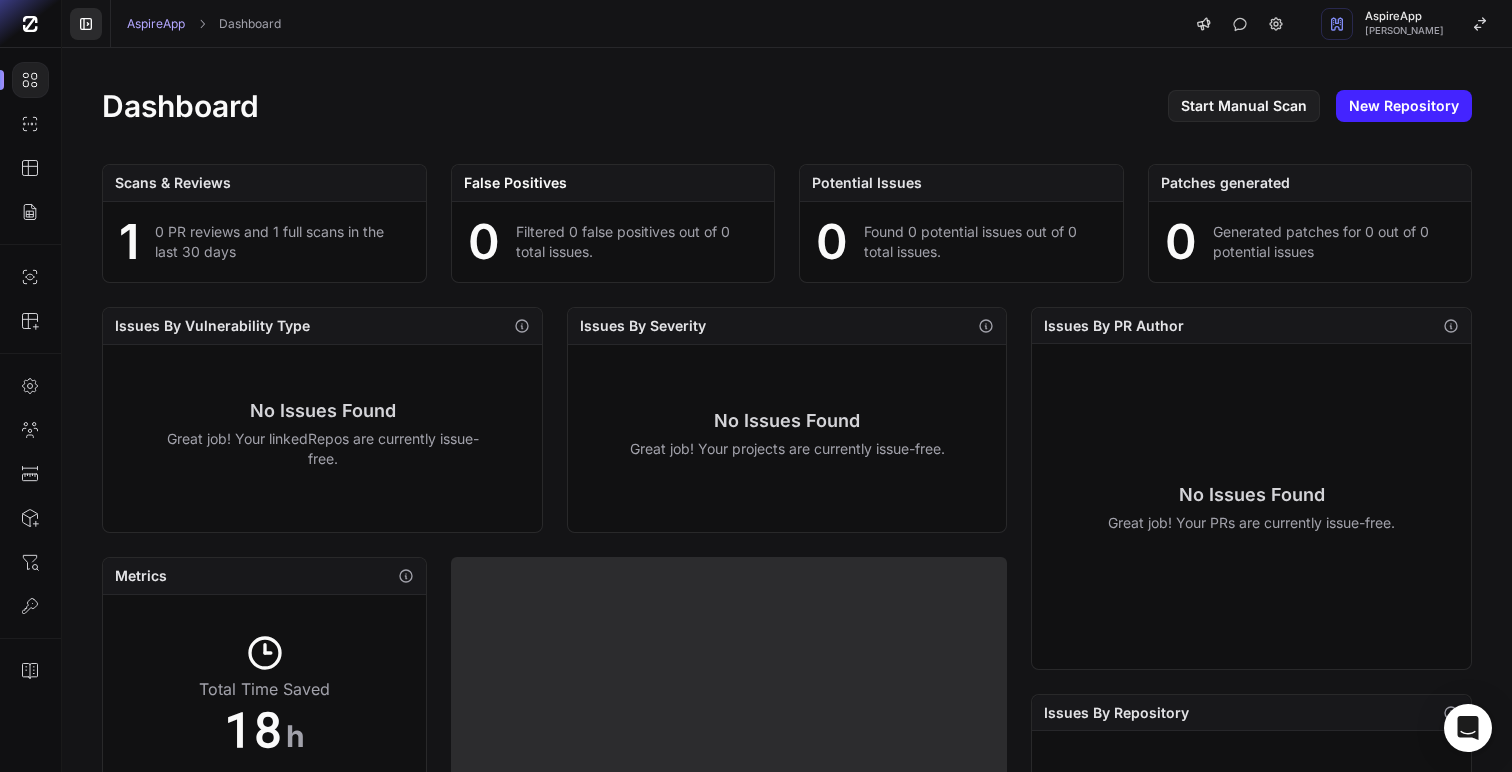 click 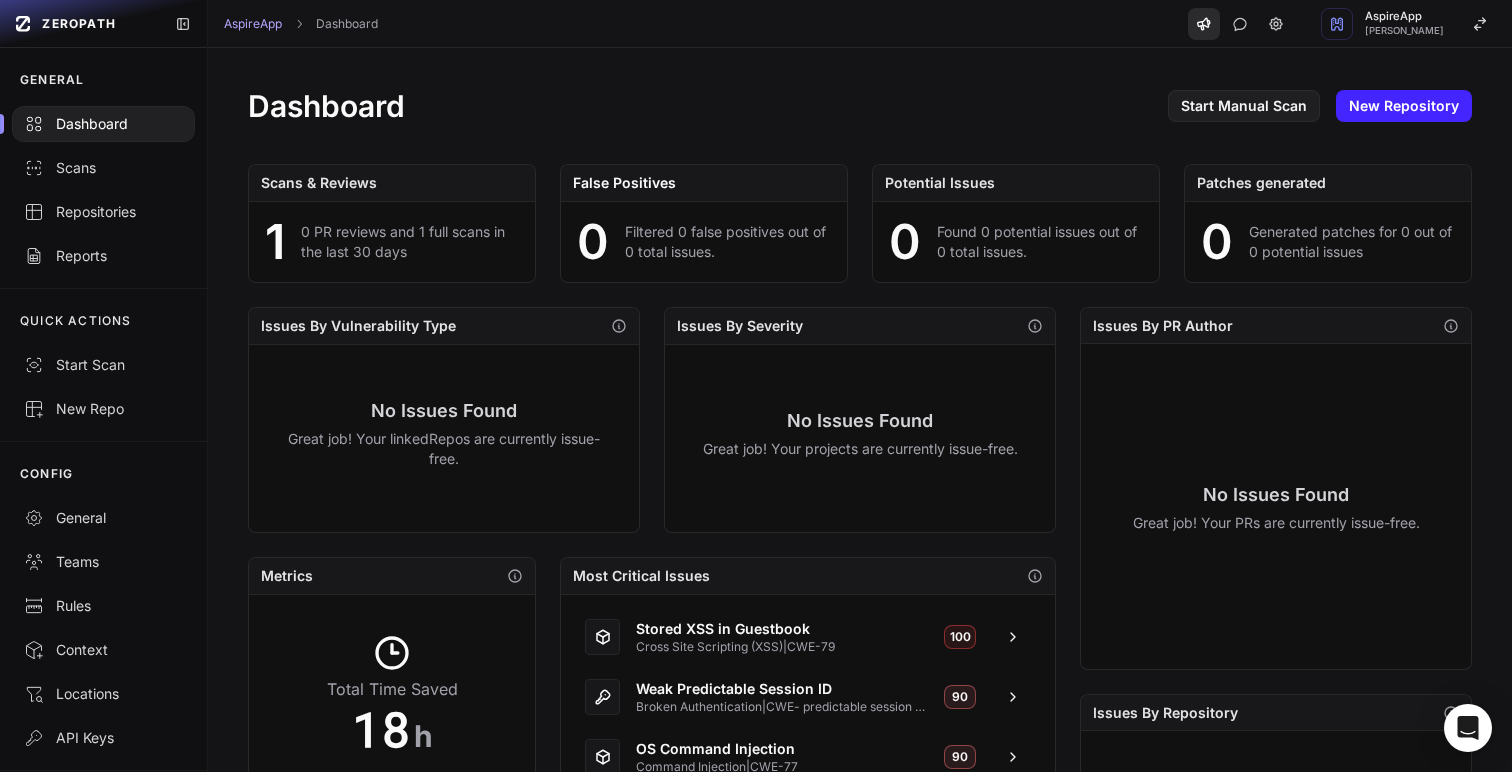 click 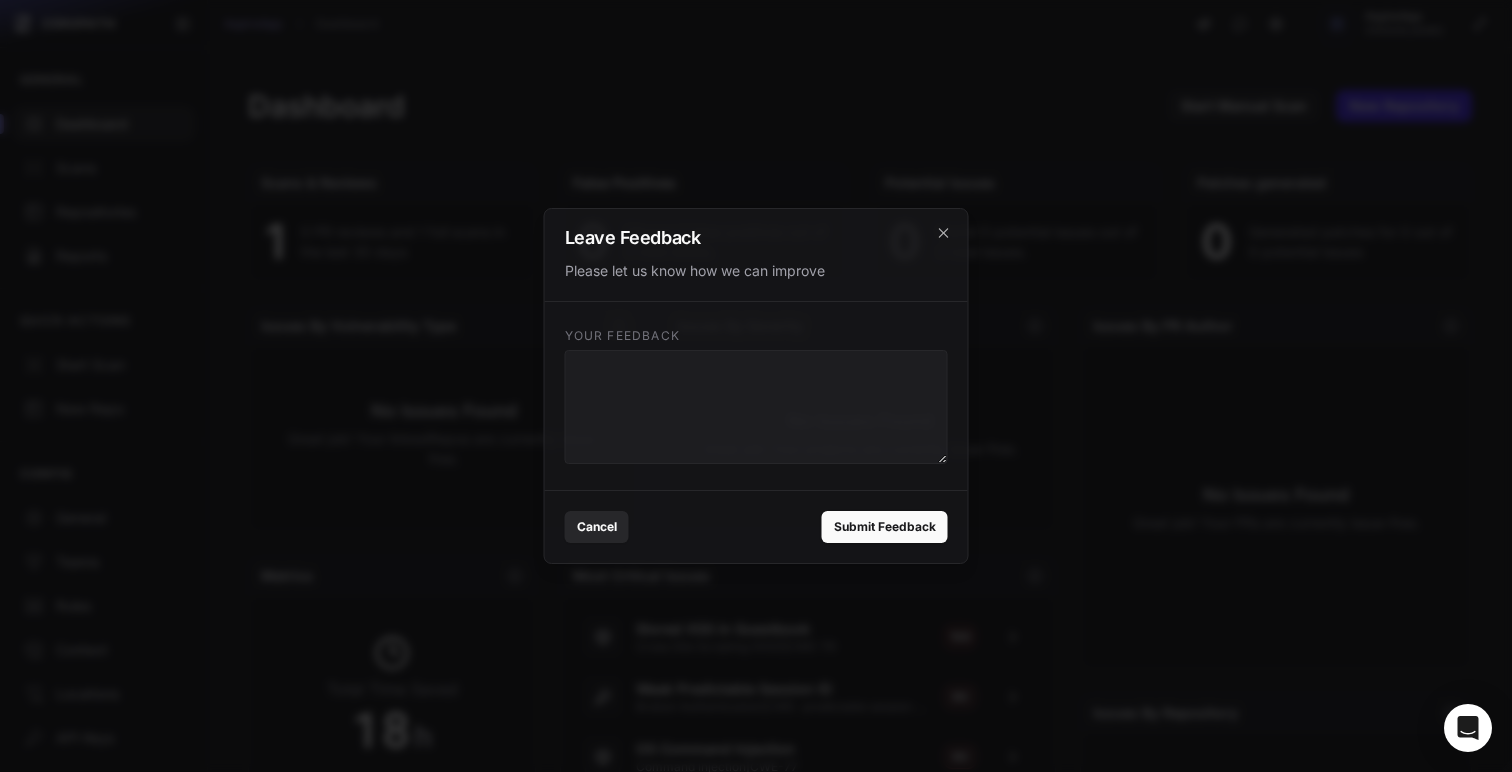 click at bounding box center [756, 386] 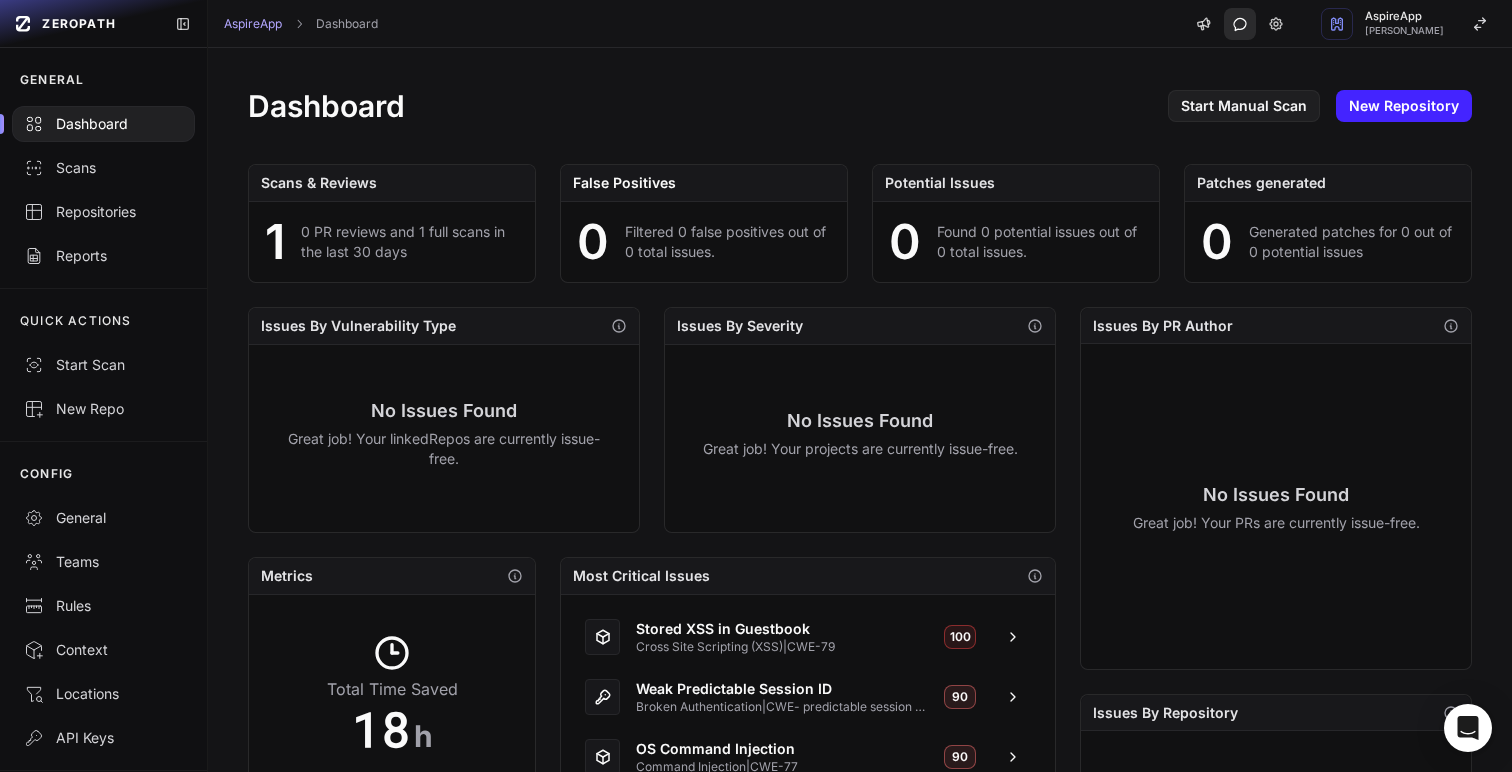 click 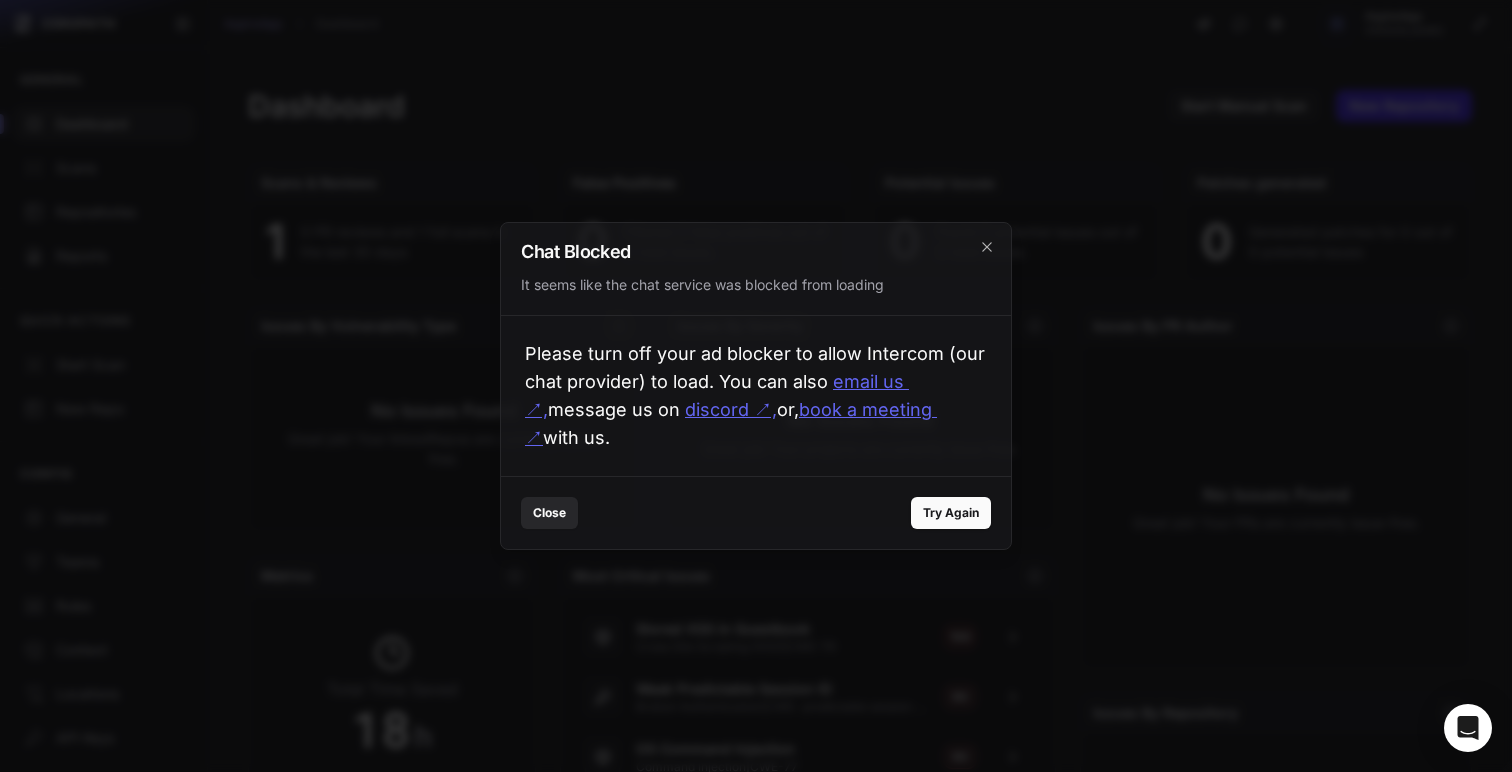 click at bounding box center (756, 386) 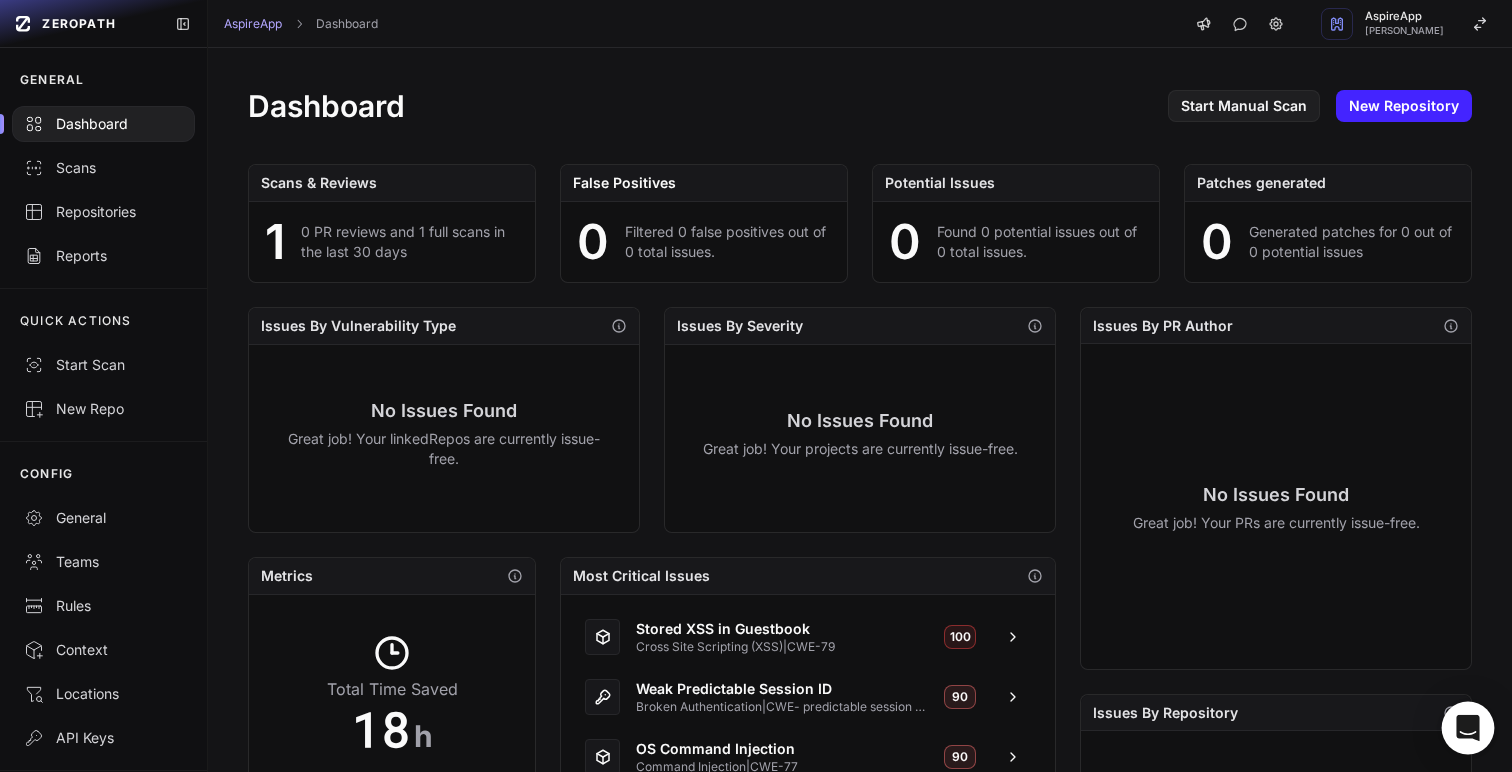 click 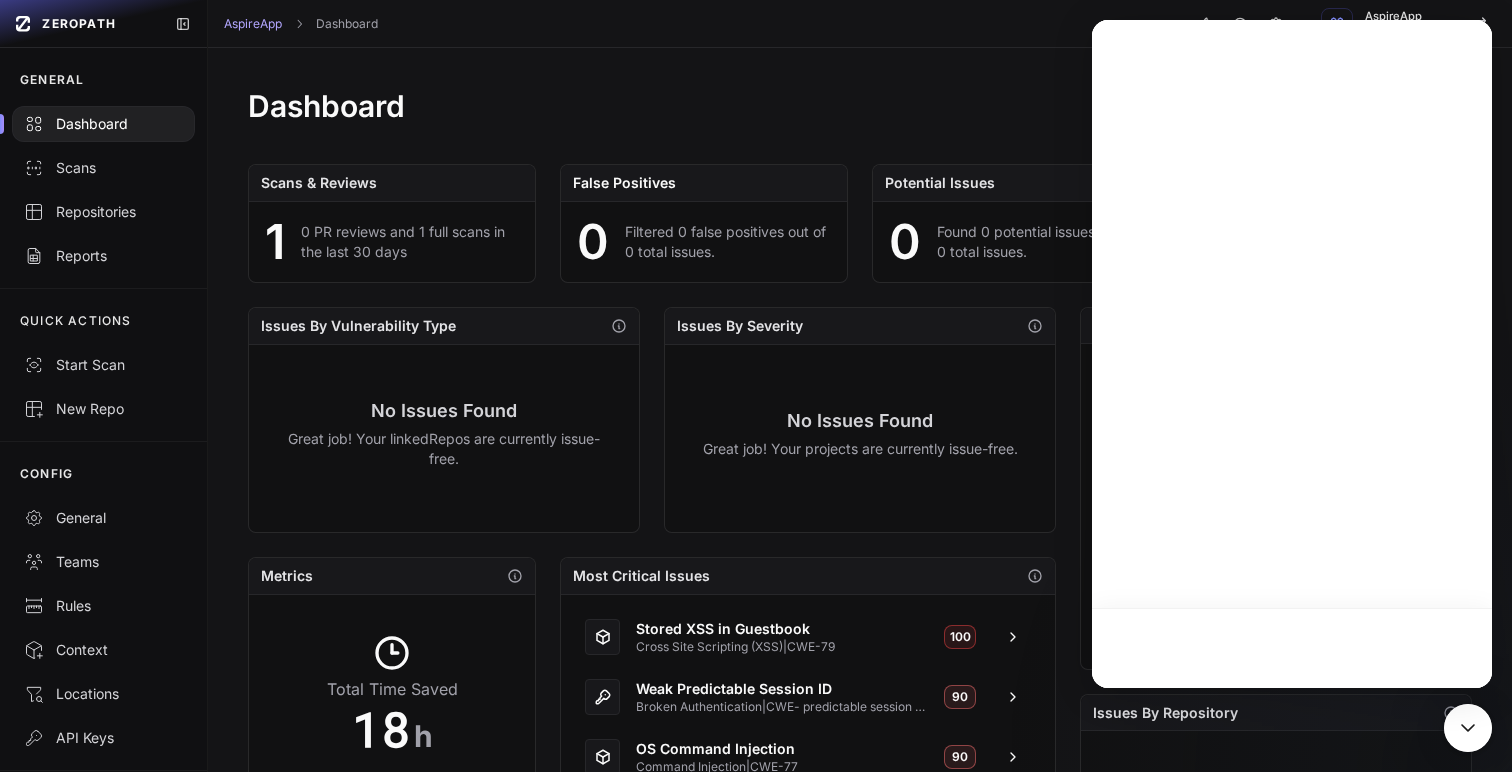 scroll, scrollTop: 0, scrollLeft: 0, axis: both 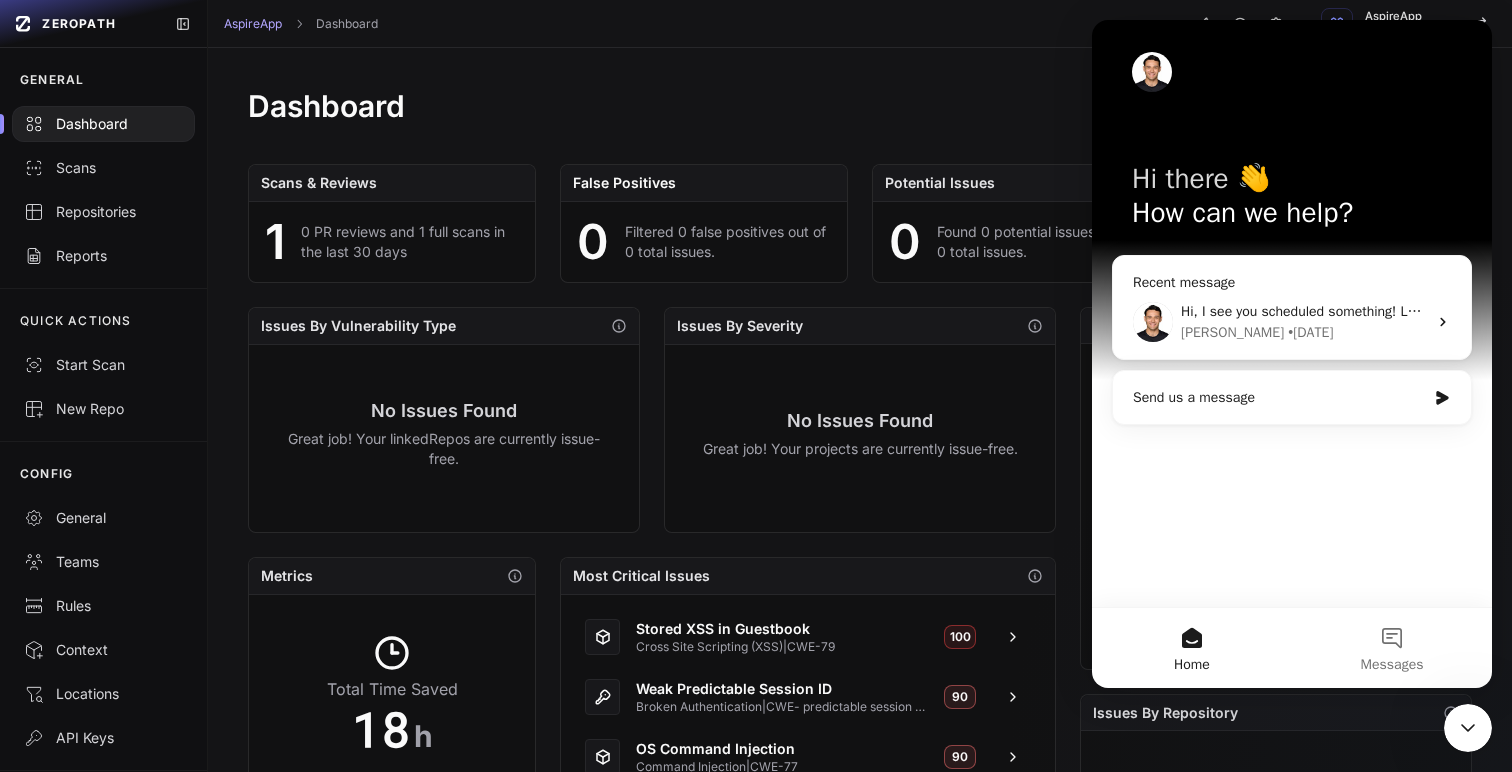 click on "Dashboard   Start Manual Scan     New Repository" at bounding box center [860, 106] 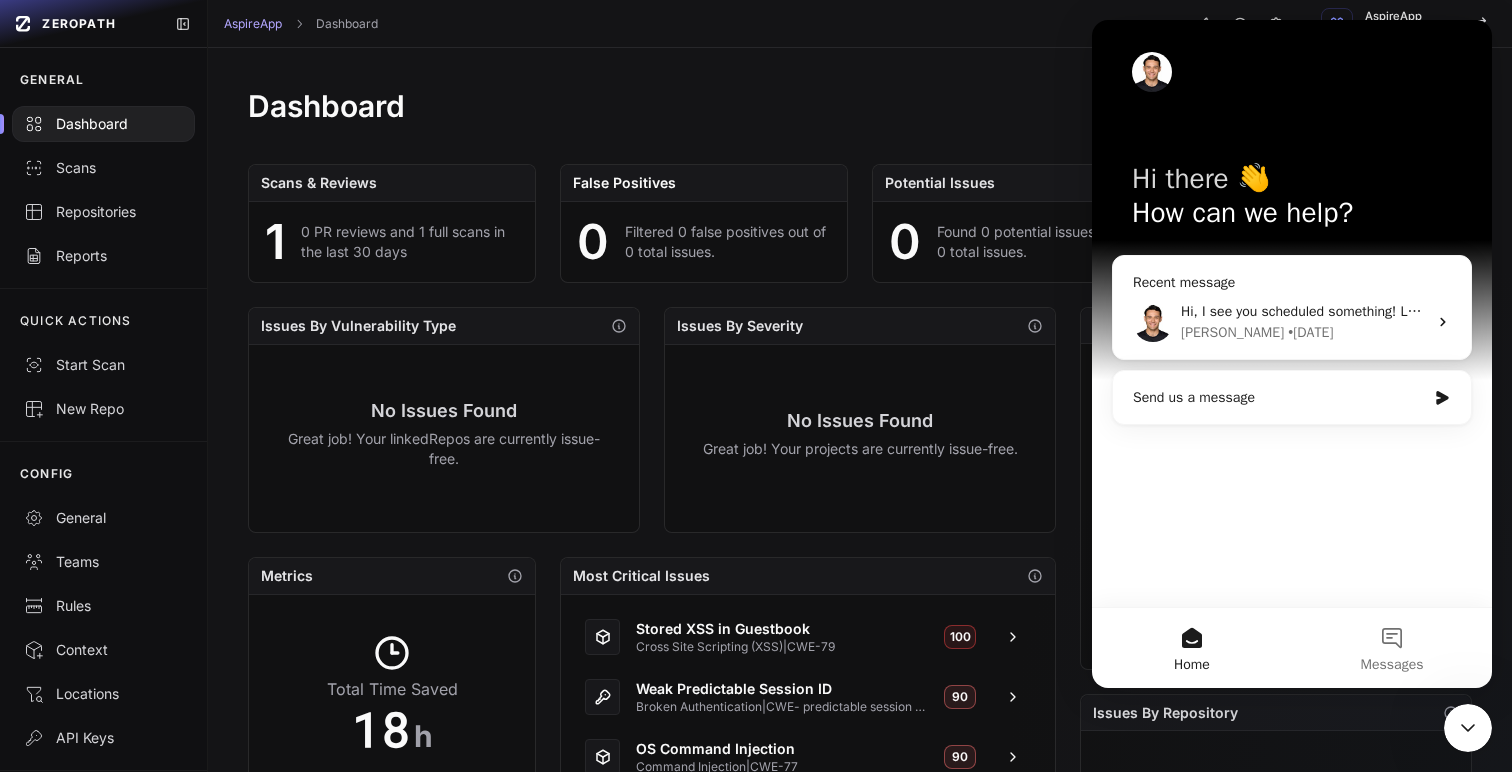 click 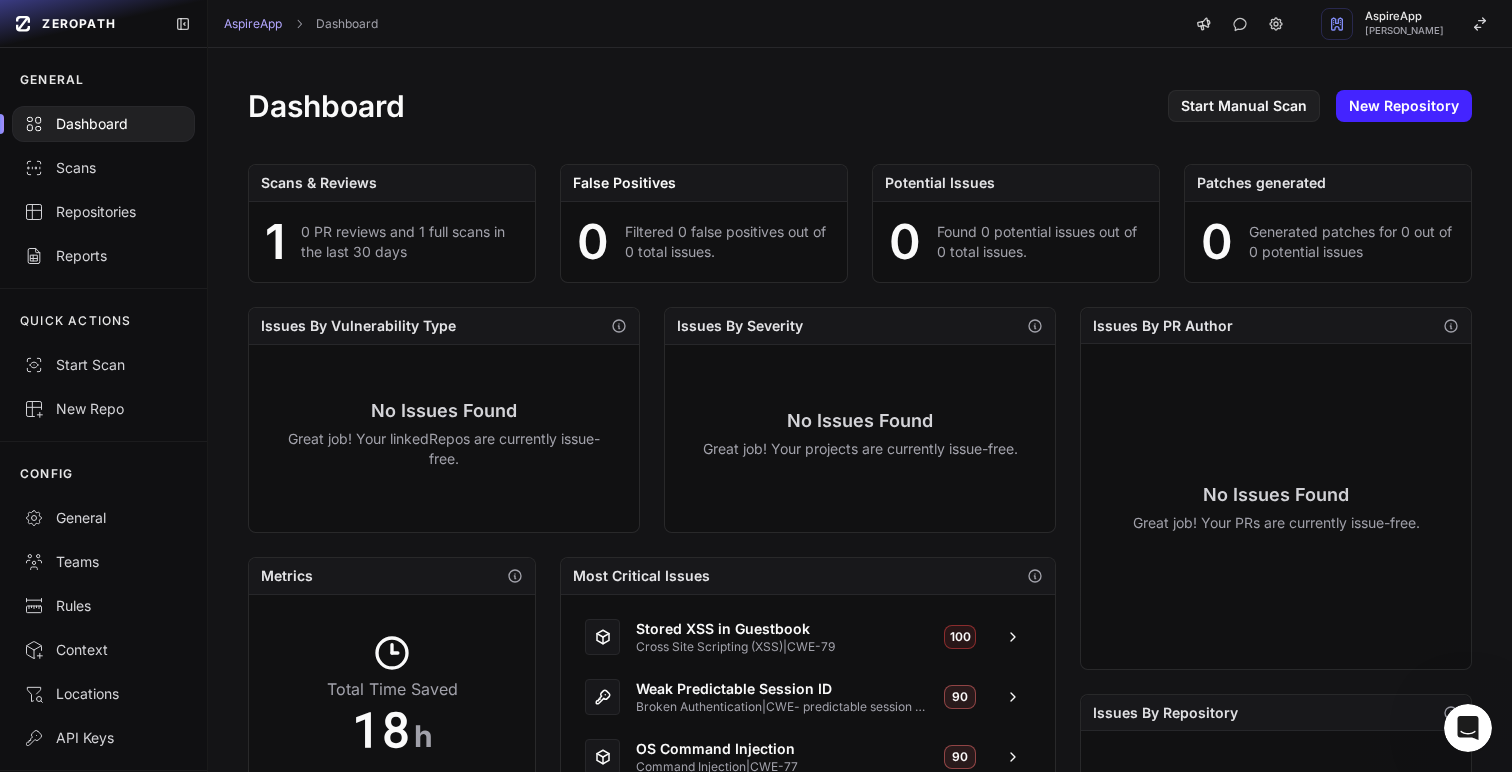 scroll, scrollTop: 0, scrollLeft: 0, axis: both 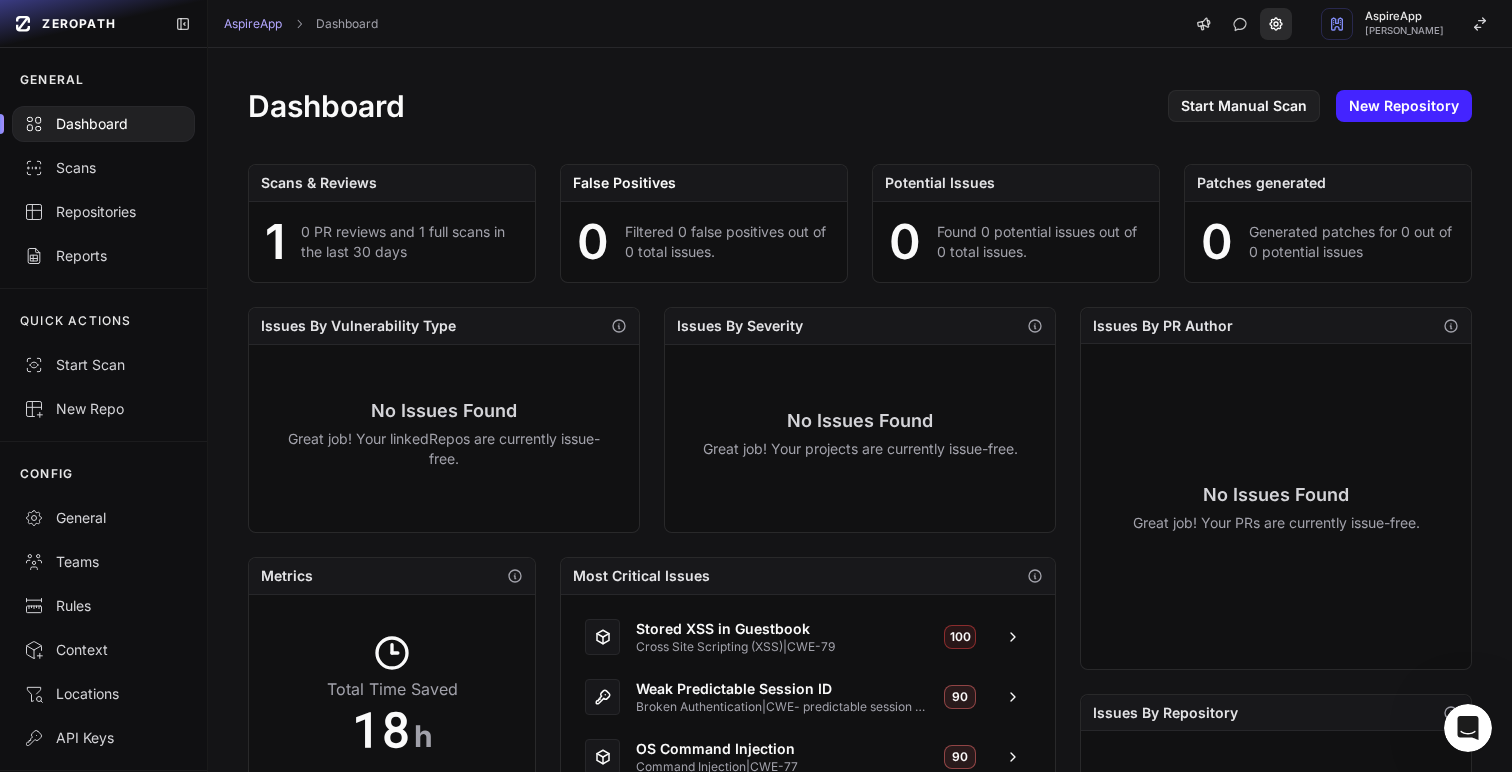 click 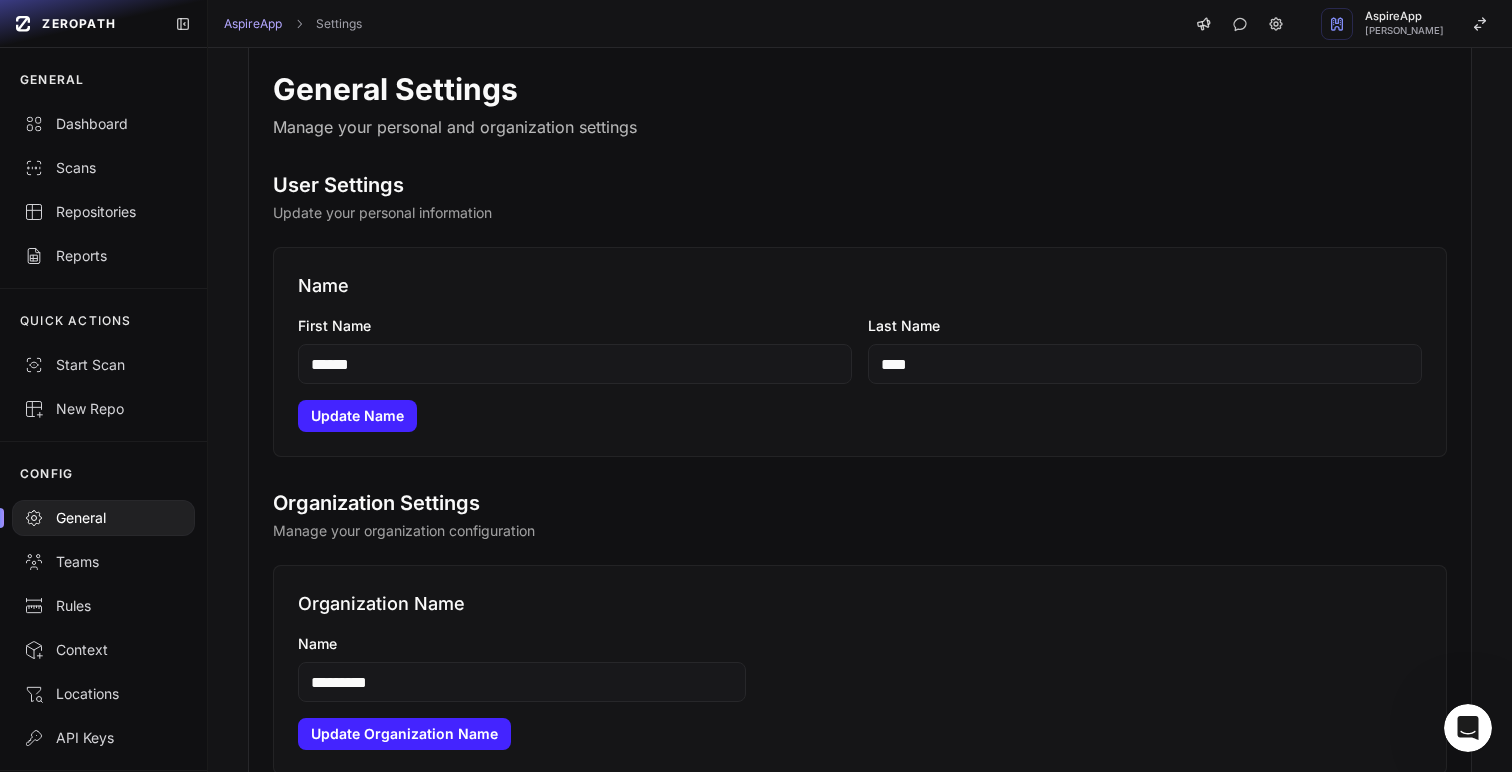 scroll, scrollTop: 0, scrollLeft: 0, axis: both 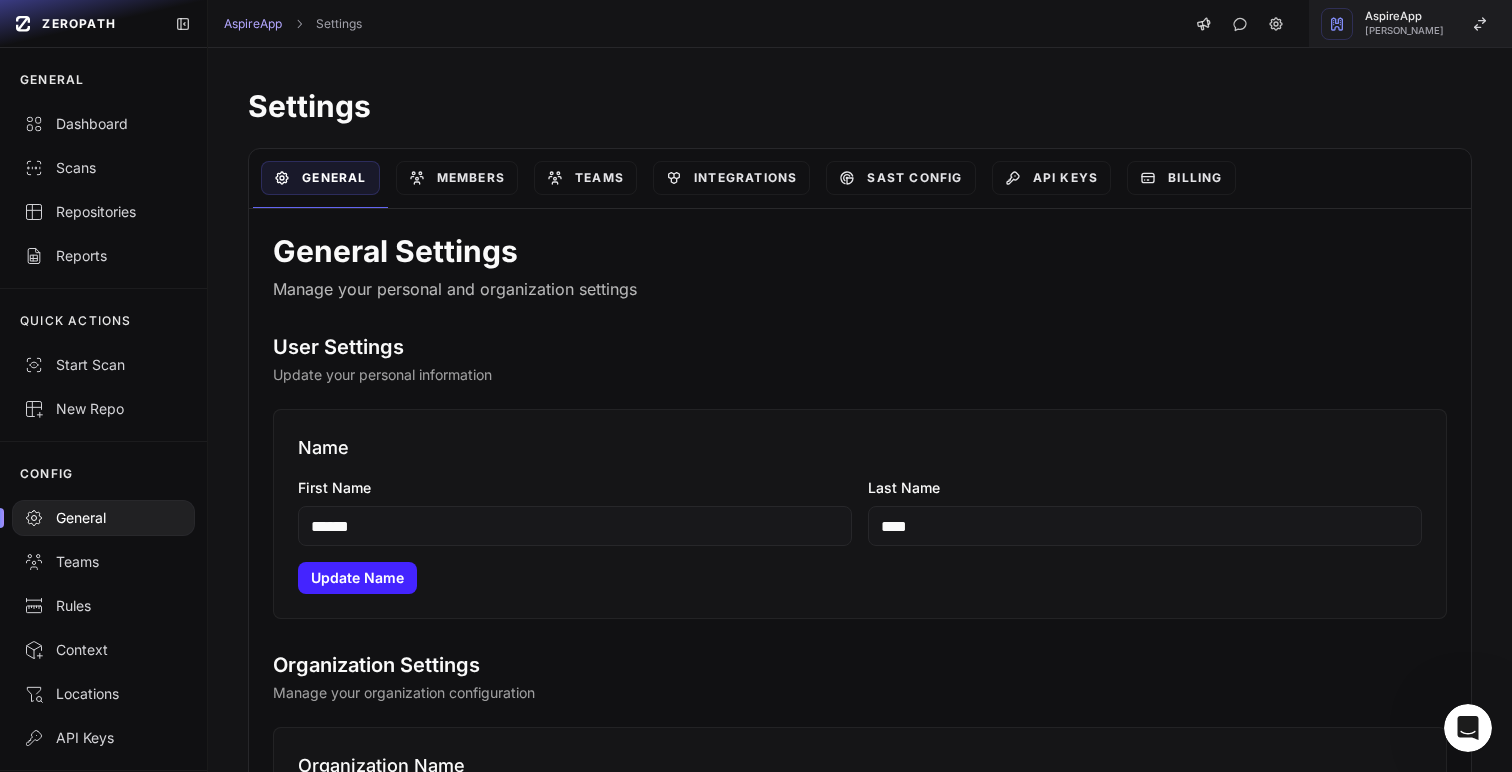 click on "AspireApp   [PERSON_NAME]" 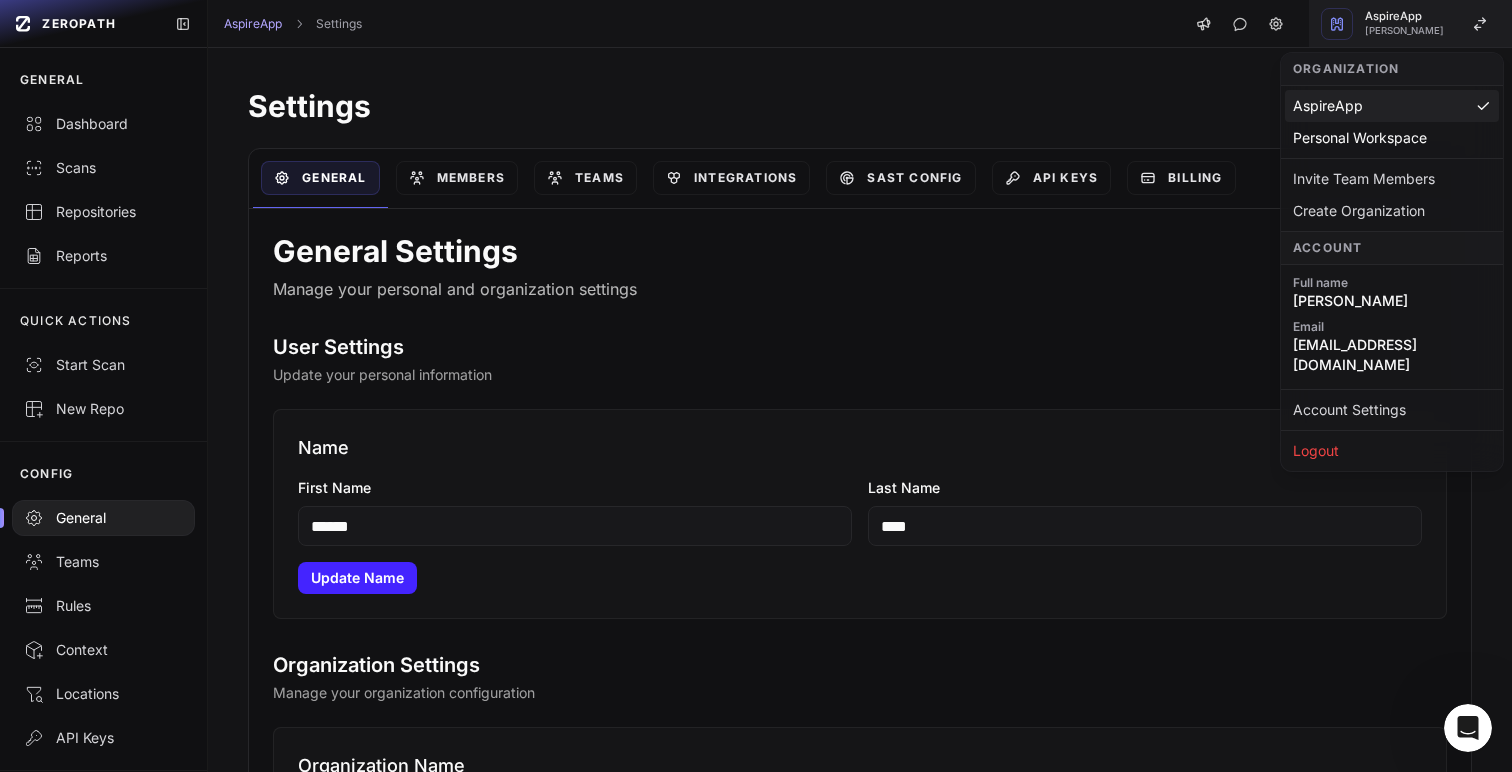 click on "AspireApp   [PERSON_NAME]" 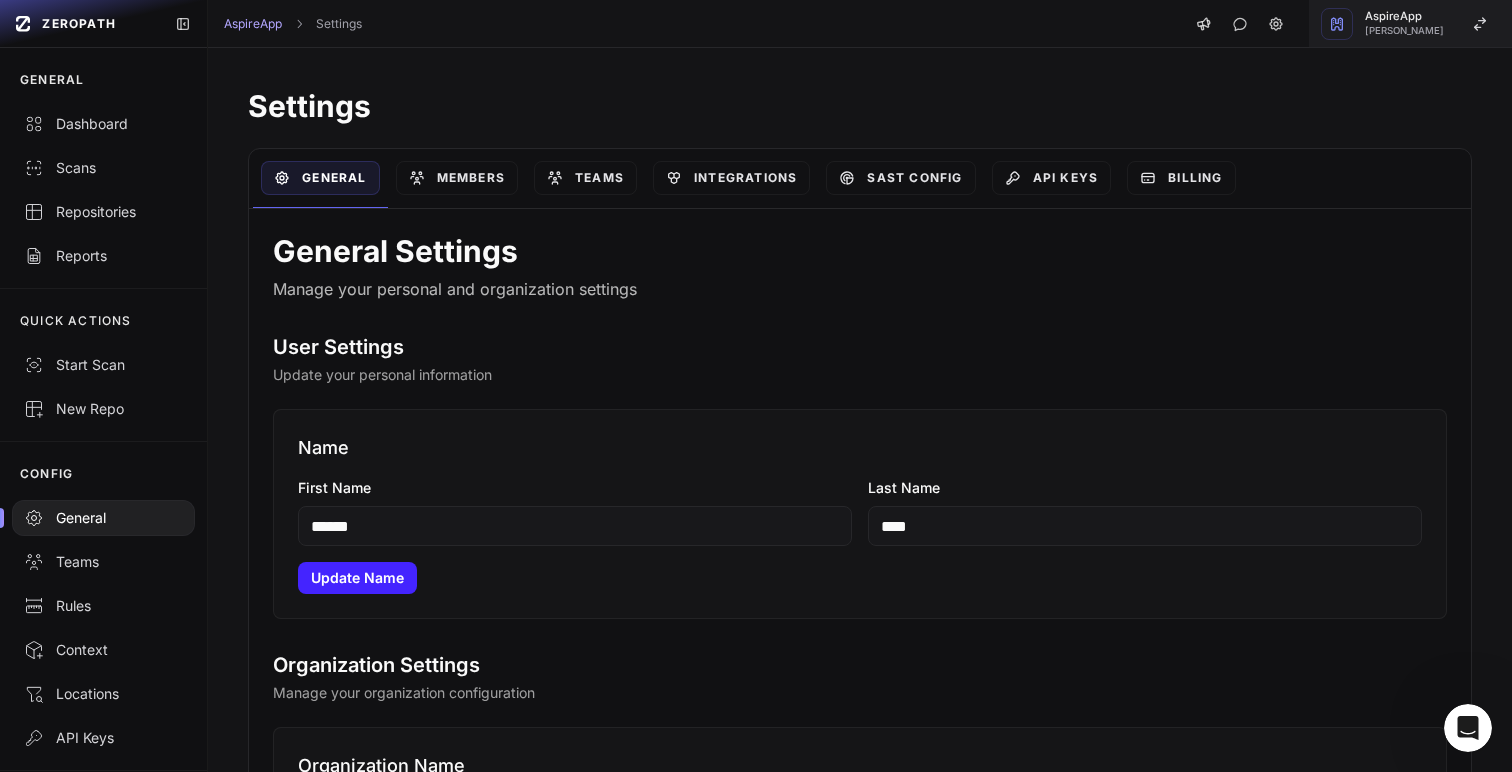 click on "AspireApp   [PERSON_NAME]" 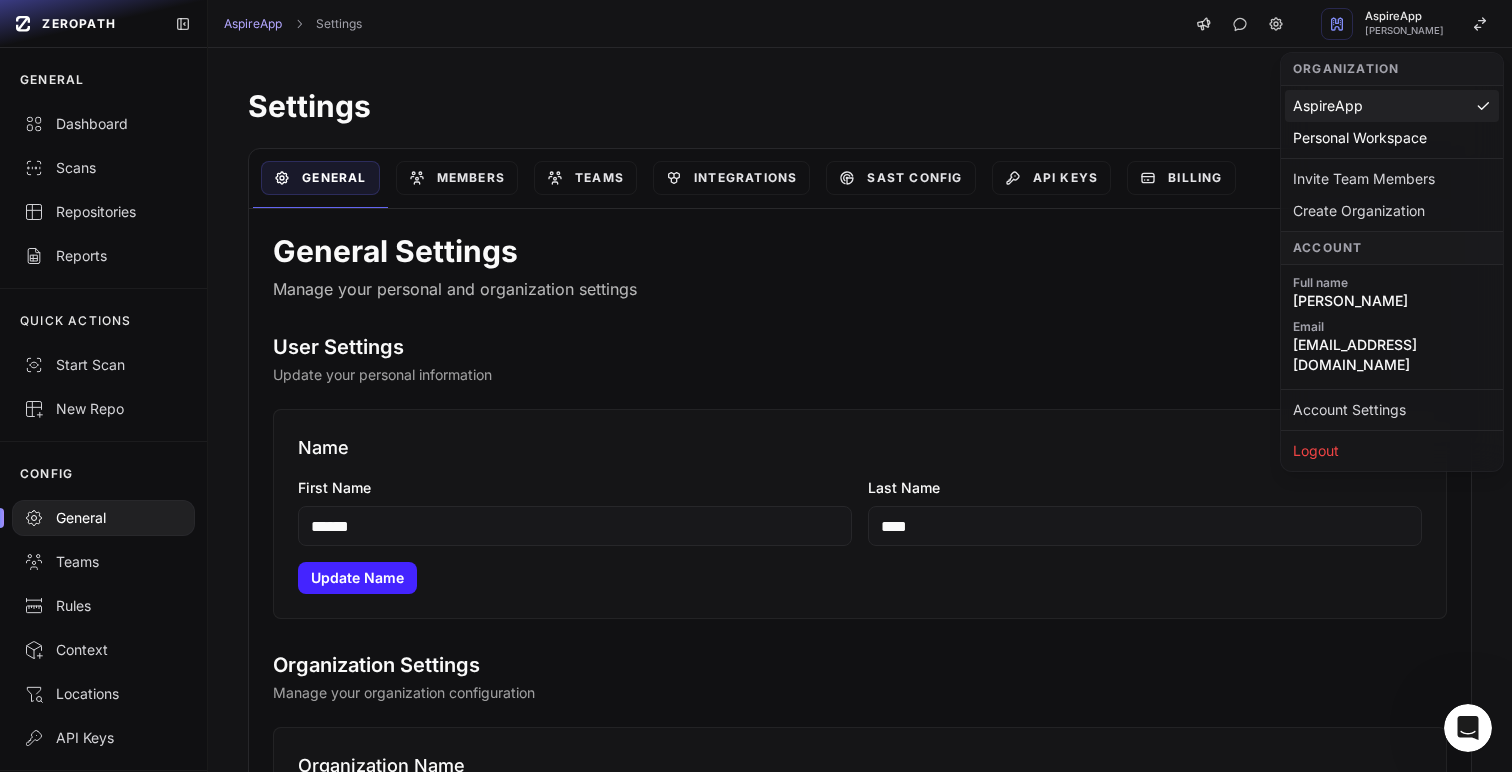 click on "Settings" at bounding box center [860, 106] 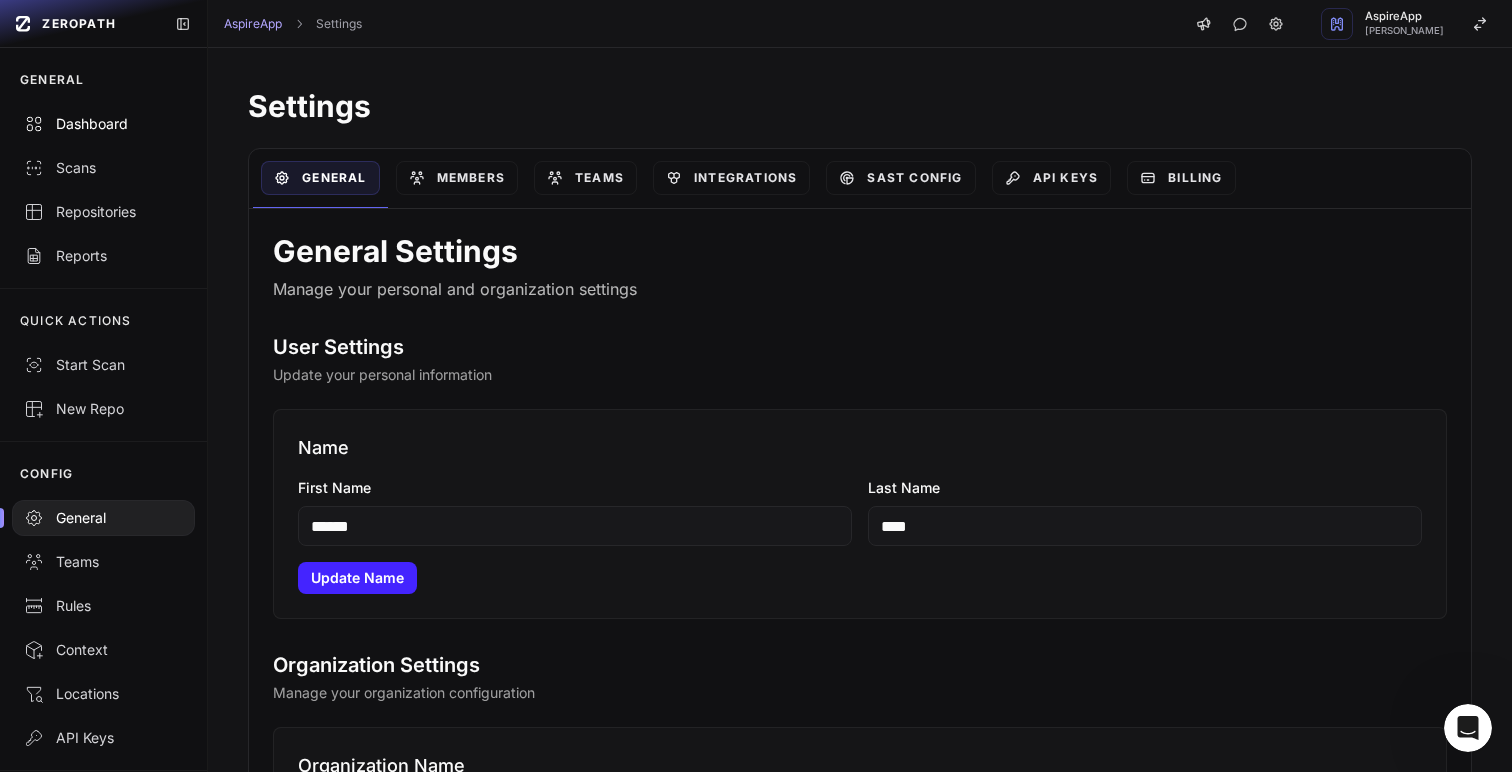 click on "Dashboard" at bounding box center (103, 124) 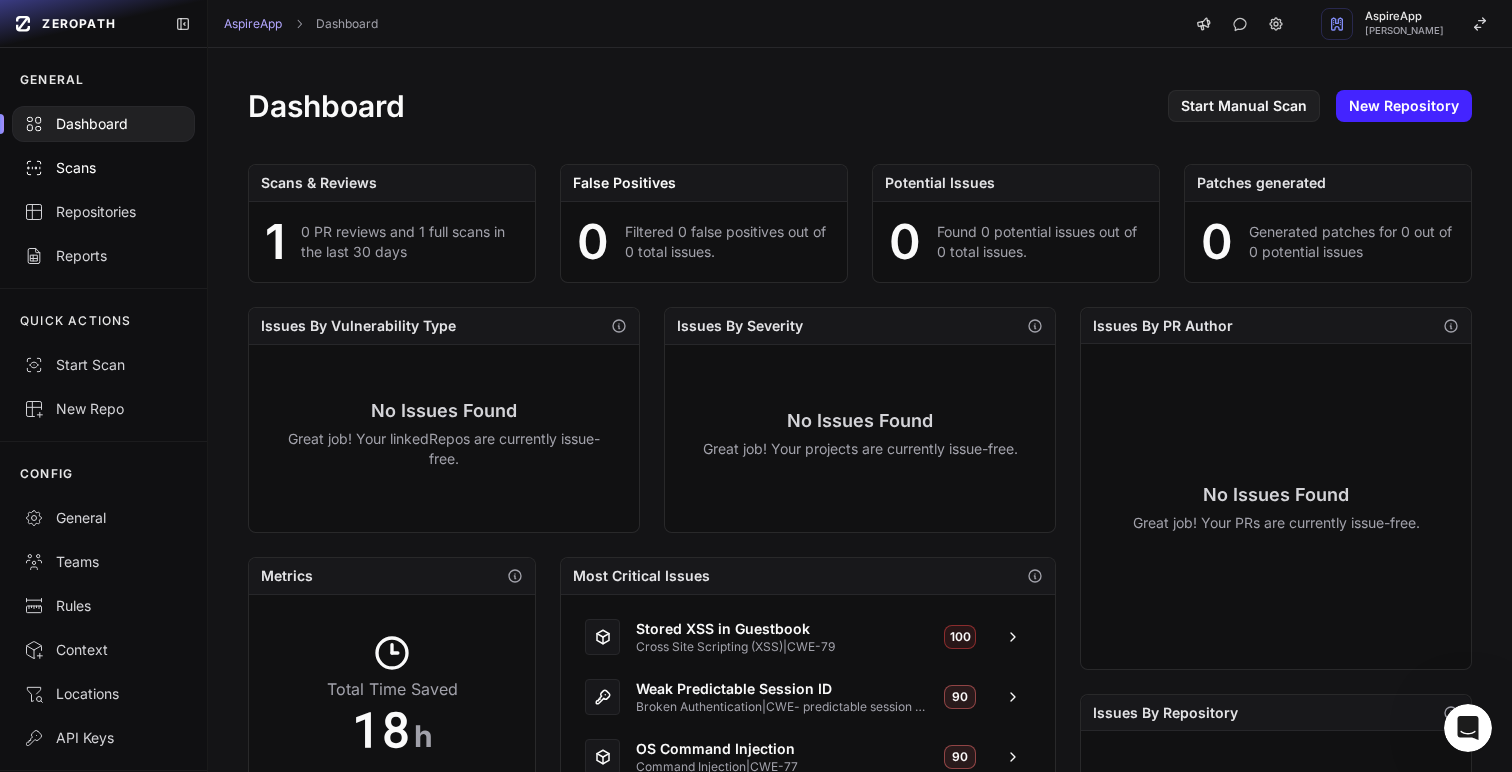 click on "Scans" at bounding box center (103, 168) 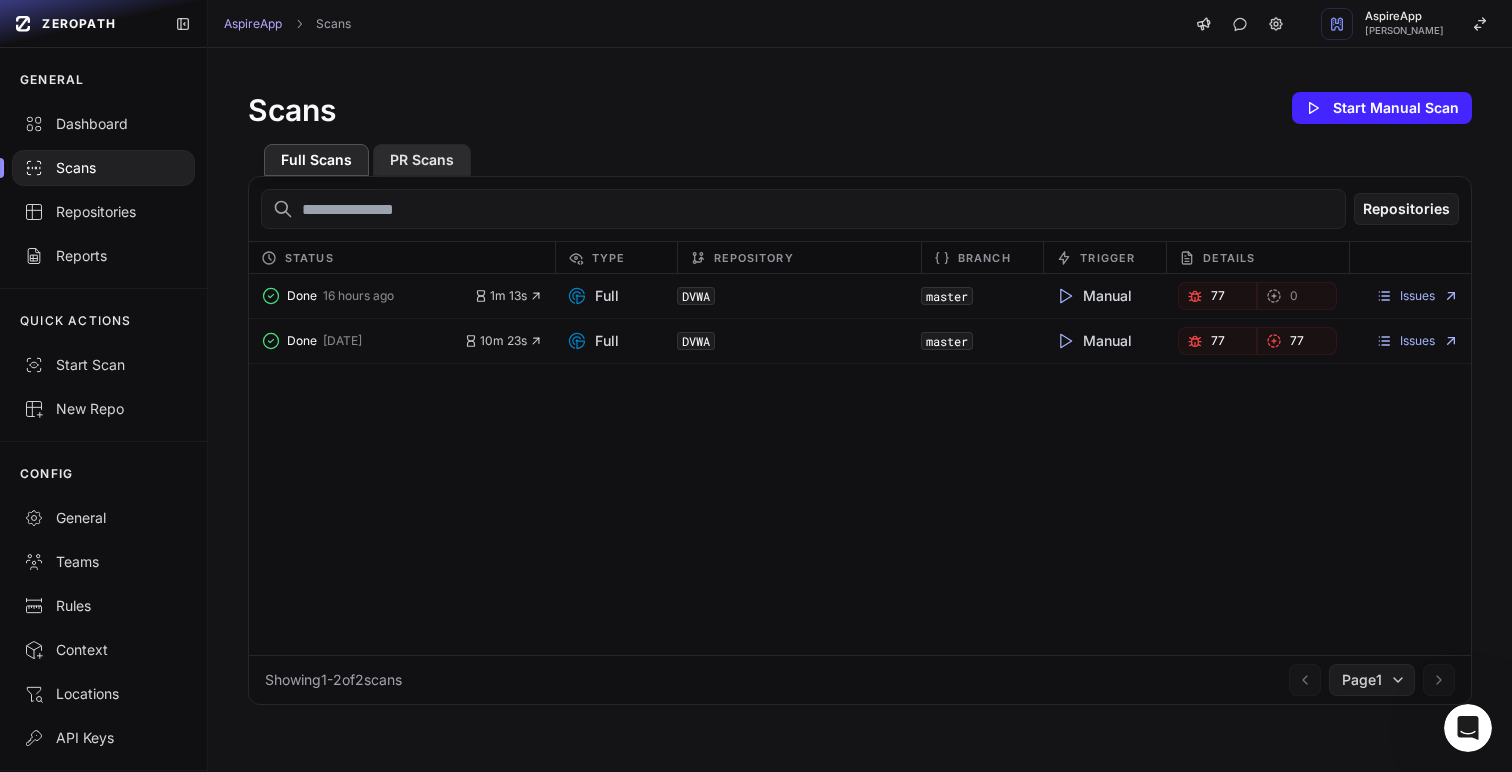 click on "PR Scans" at bounding box center (422, 160) 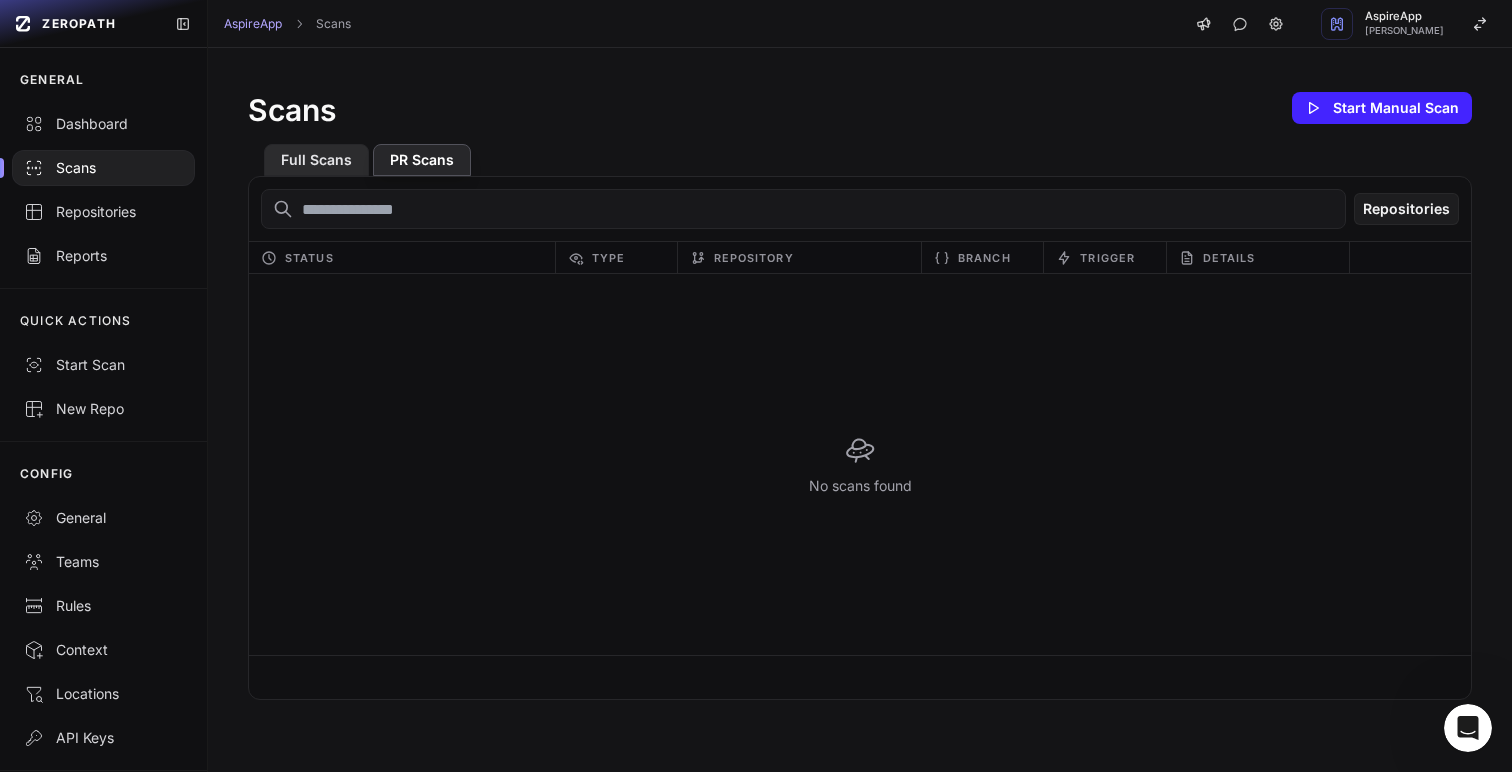 click on "Full Scans" at bounding box center (316, 160) 